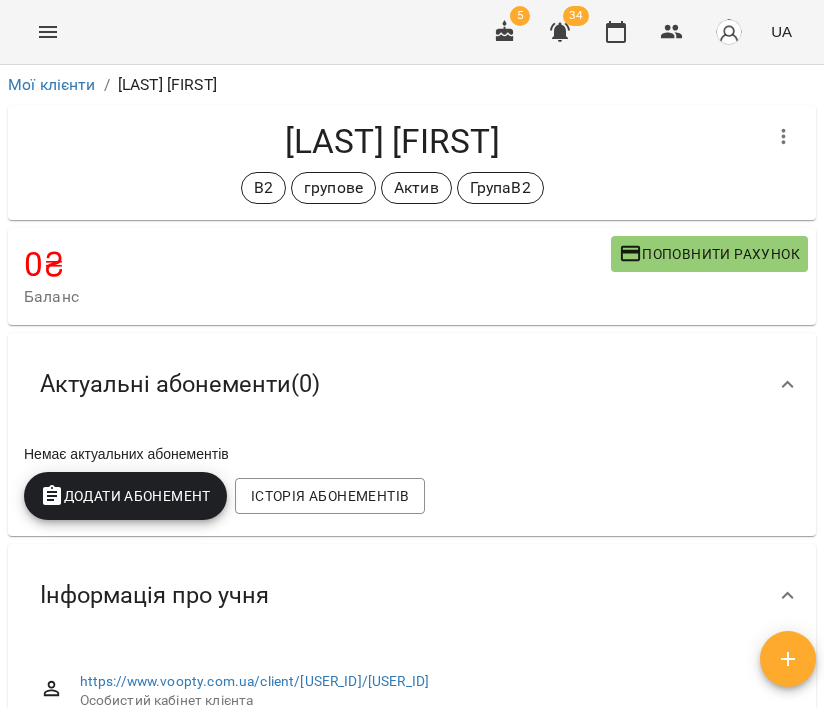 scroll, scrollTop: 0, scrollLeft: 0, axis: both 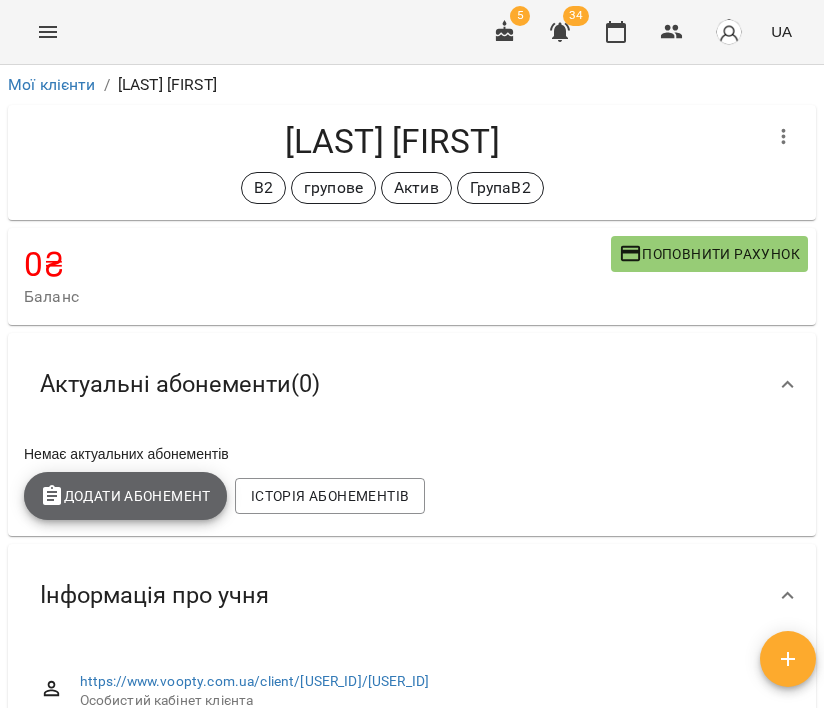 click on "Додати Абонемент" at bounding box center [125, 496] 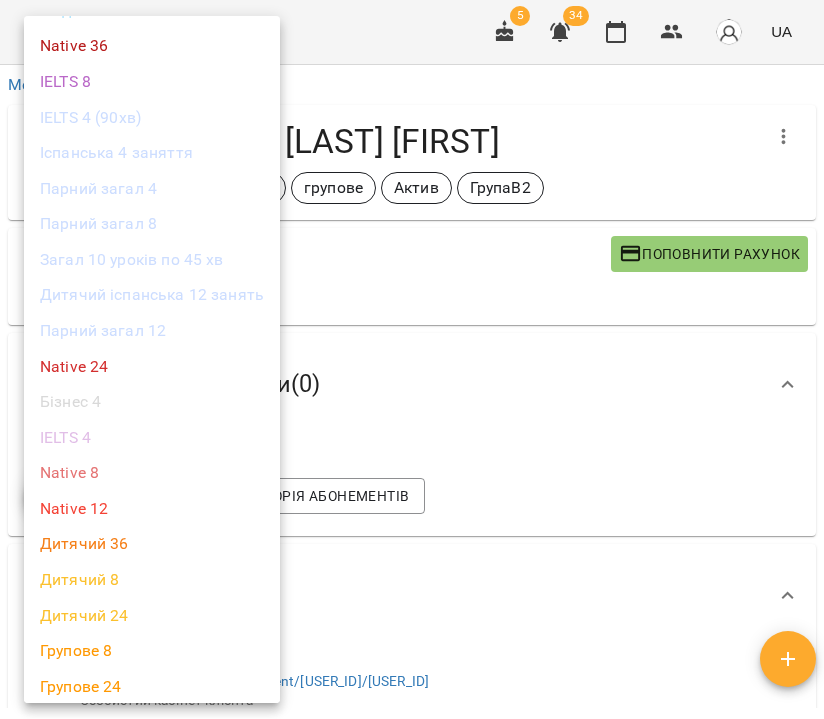 scroll, scrollTop: 1472, scrollLeft: 0, axis: vertical 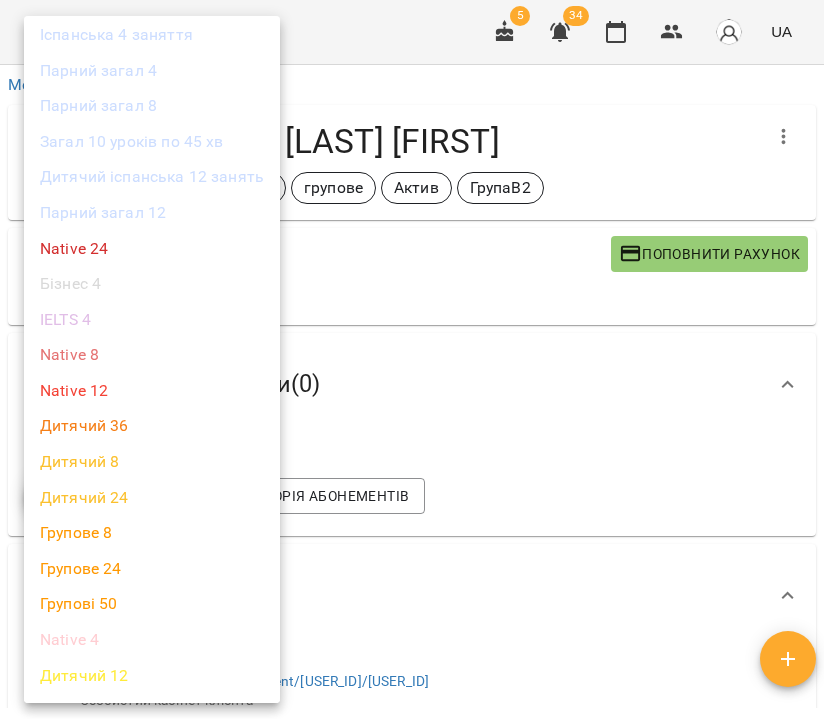 click on "Групове 8" at bounding box center (152, 533) 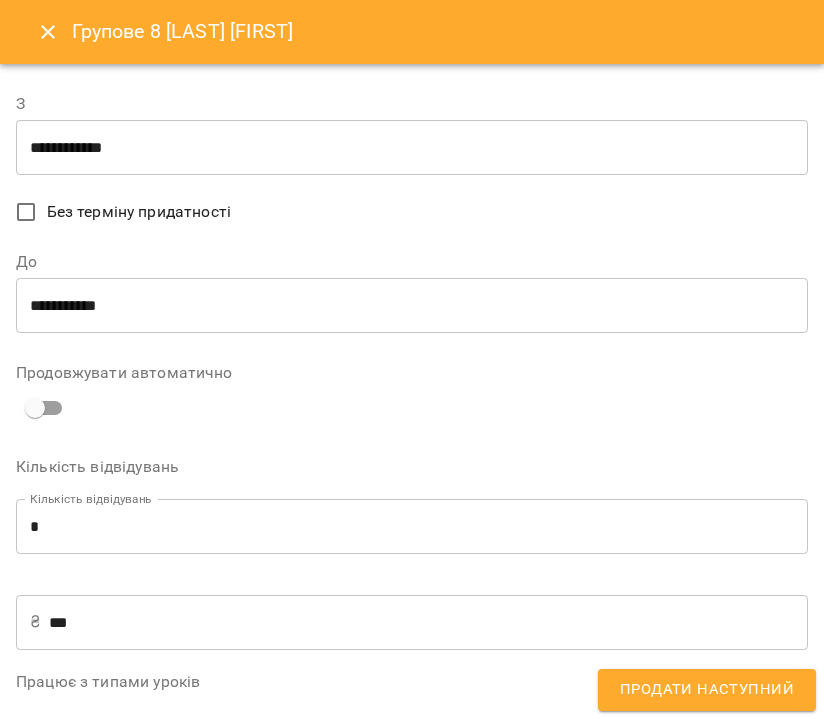 type on "**********" 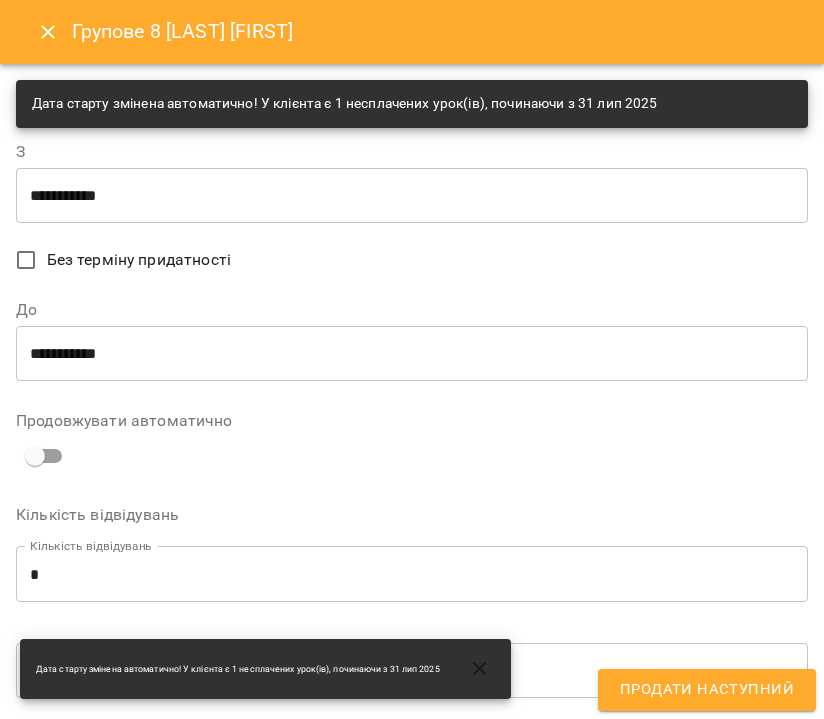 scroll, scrollTop: 644, scrollLeft: 0, axis: vertical 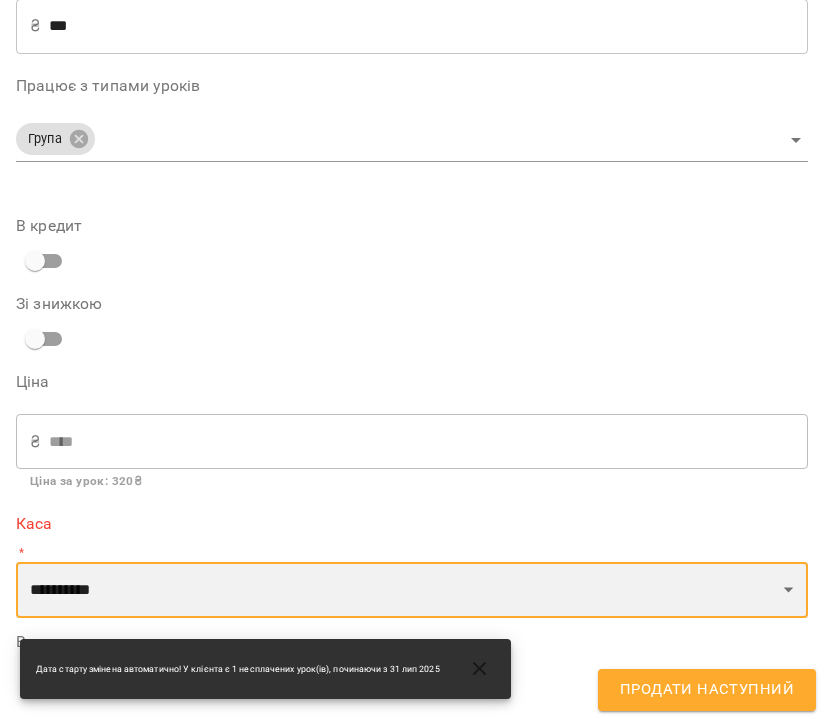 select on "****" 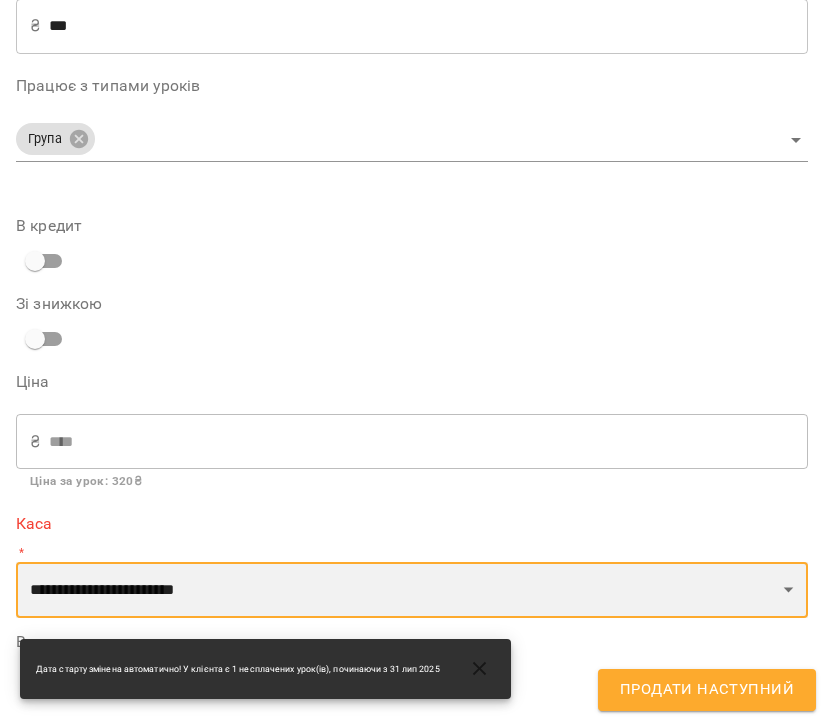 scroll, scrollTop: 622, scrollLeft: 0, axis: vertical 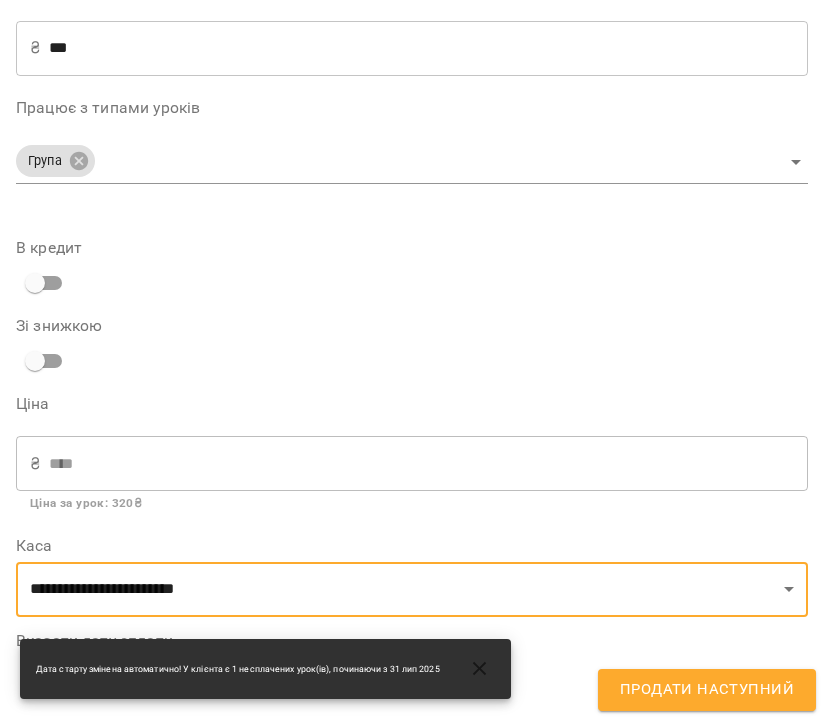 click 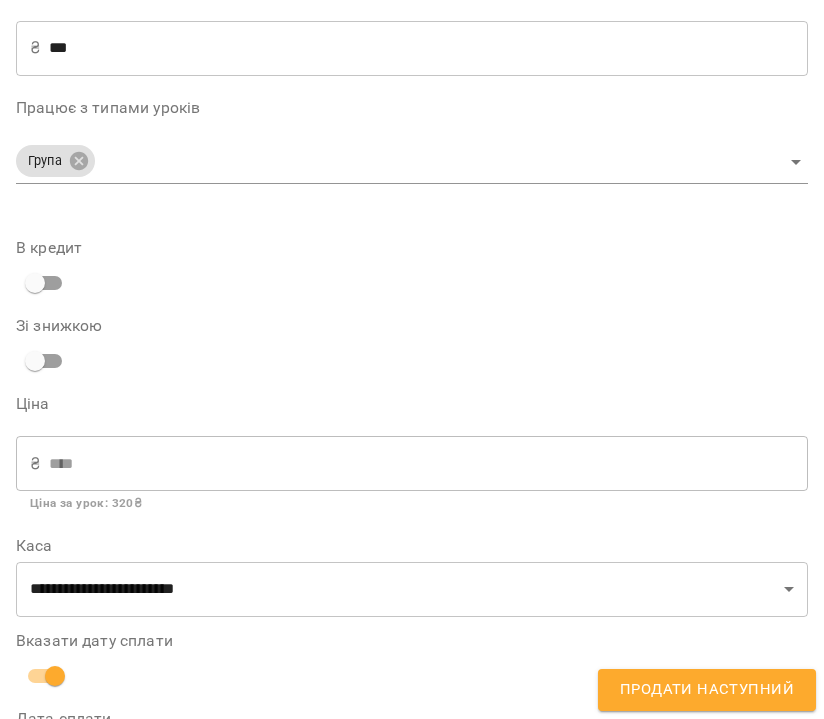 scroll, scrollTop: 716, scrollLeft: 0, axis: vertical 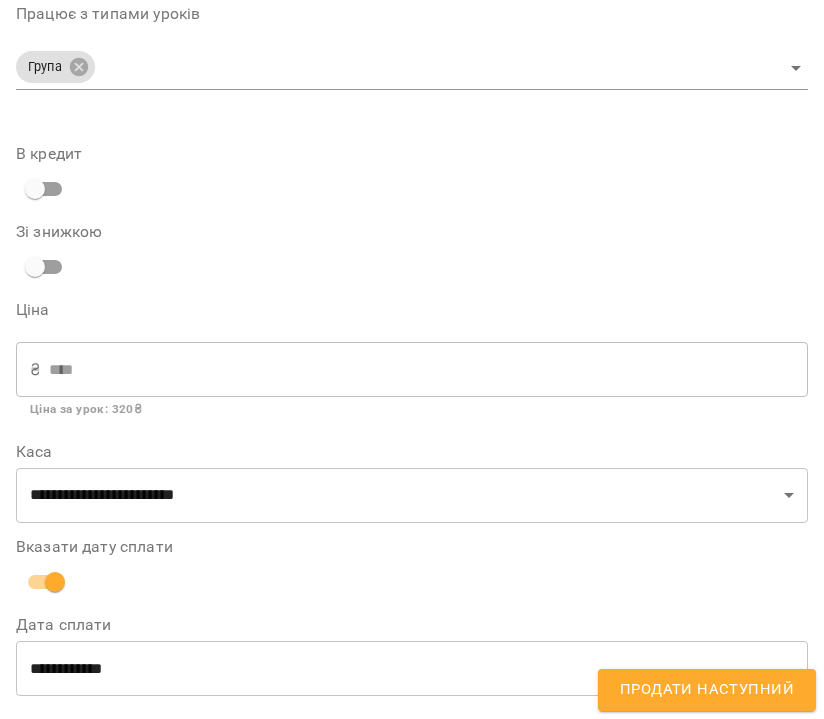click on "**********" at bounding box center (412, 669) 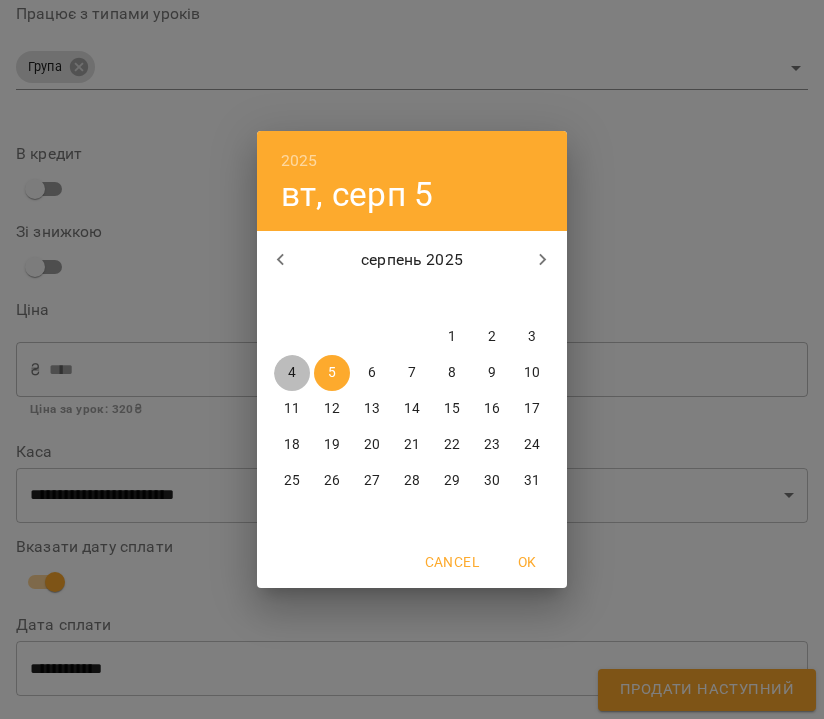 click on "4" at bounding box center [292, 373] 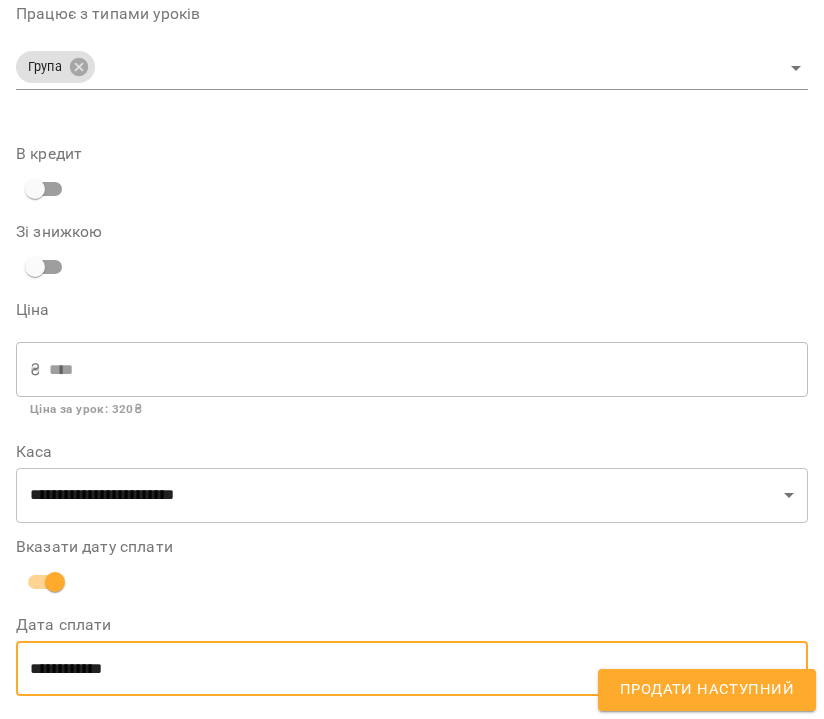 click on "Продати наступний" at bounding box center [707, 690] 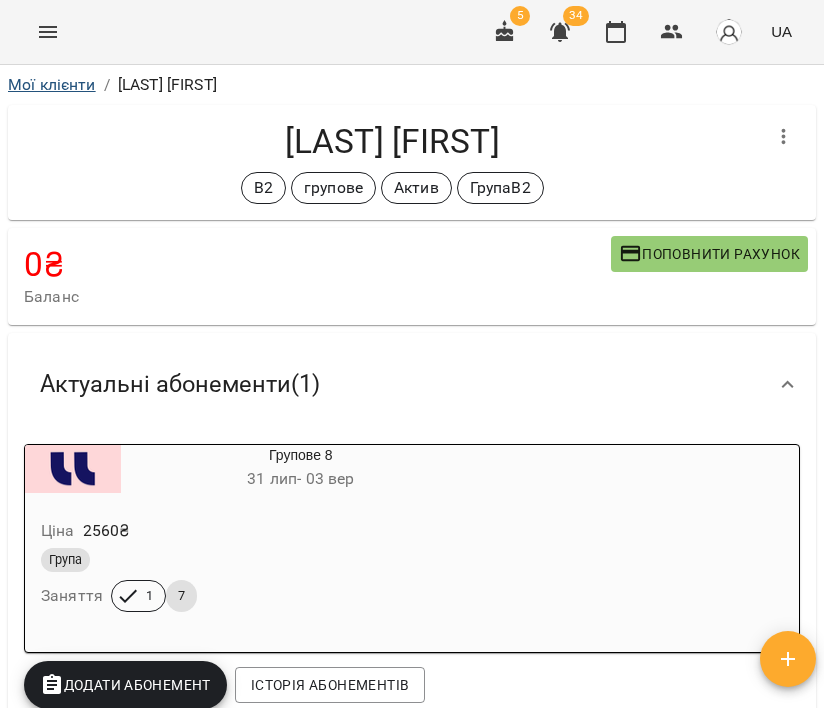 click on "Мої клієнти" at bounding box center [52, 84] 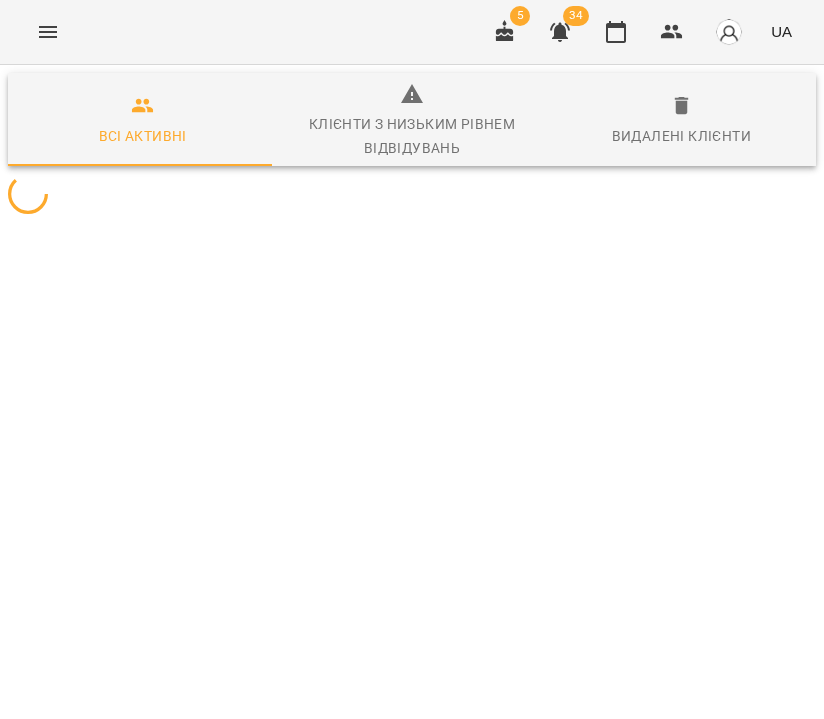 scroll, scrollTop: 0, scrollLeft: 0, axis: both 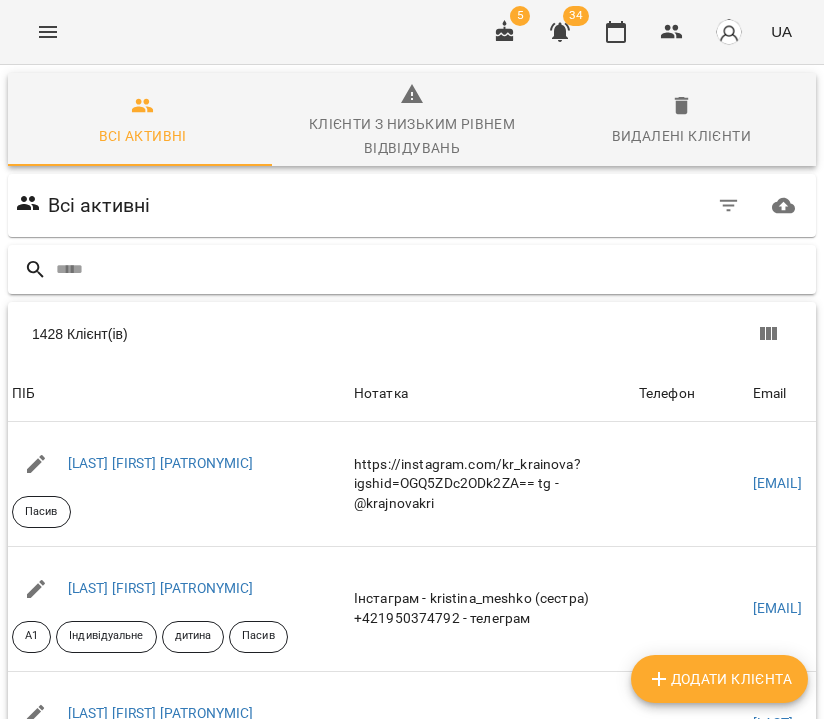 click at bounding box center (432, 269) 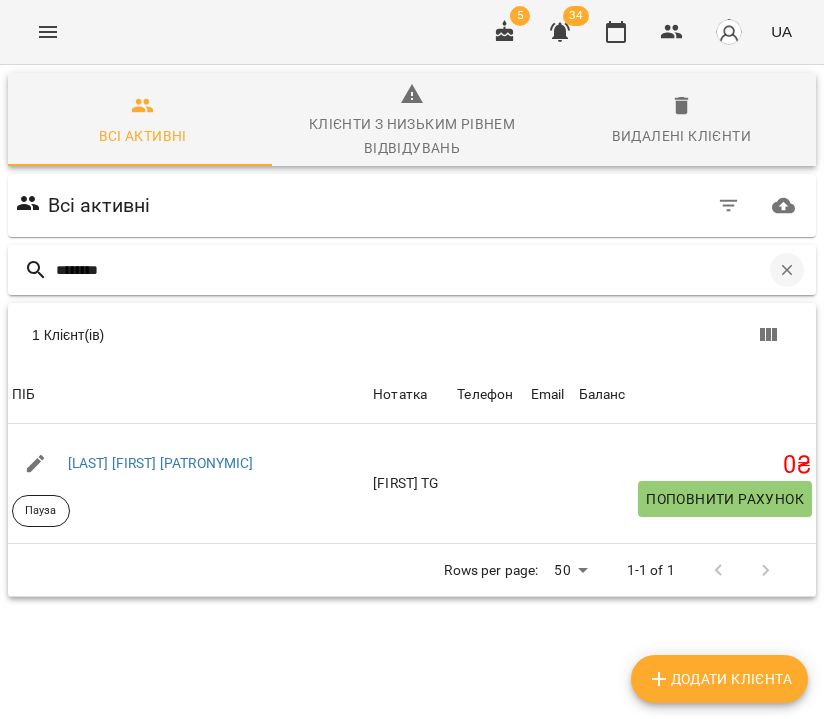 type on "********" 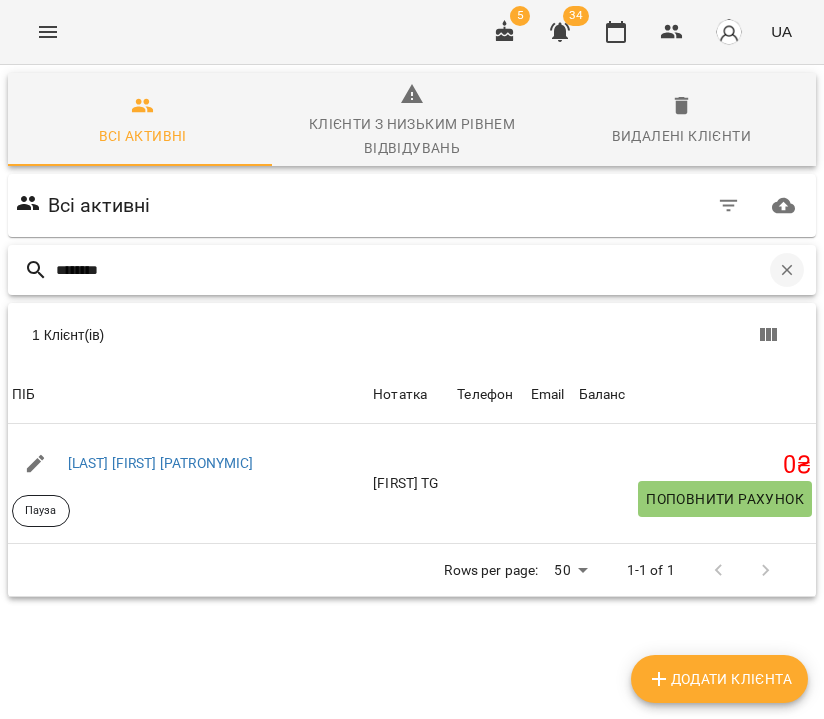 click 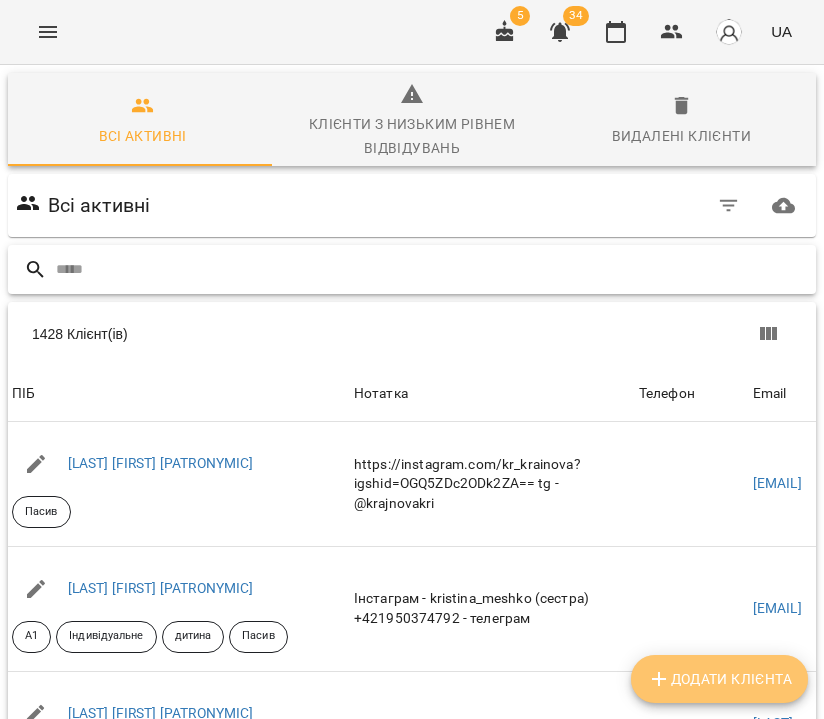 click on "Додати клієнта" at bounding box center (719, 679) 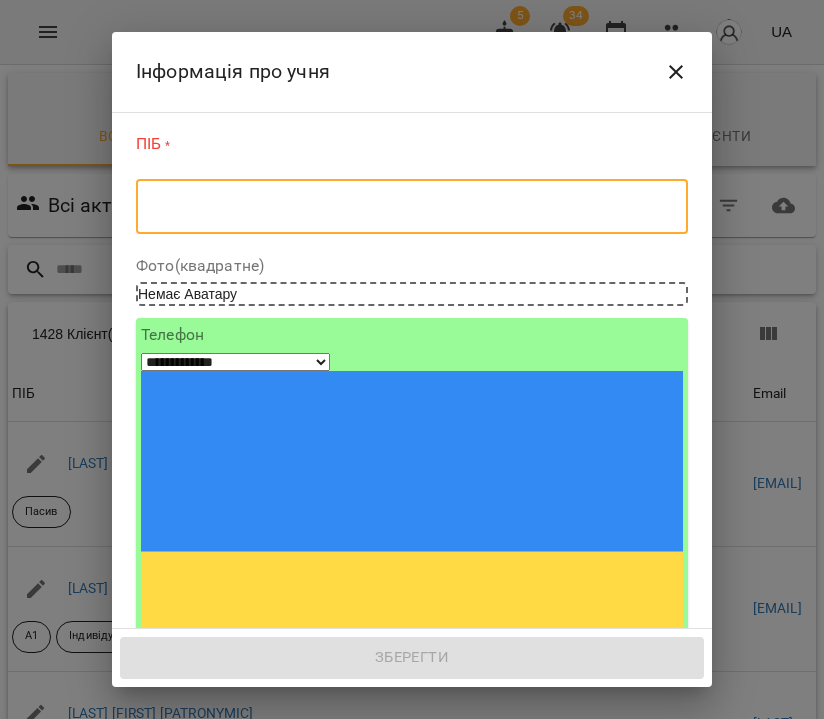 click at bounding box center [412, 207] 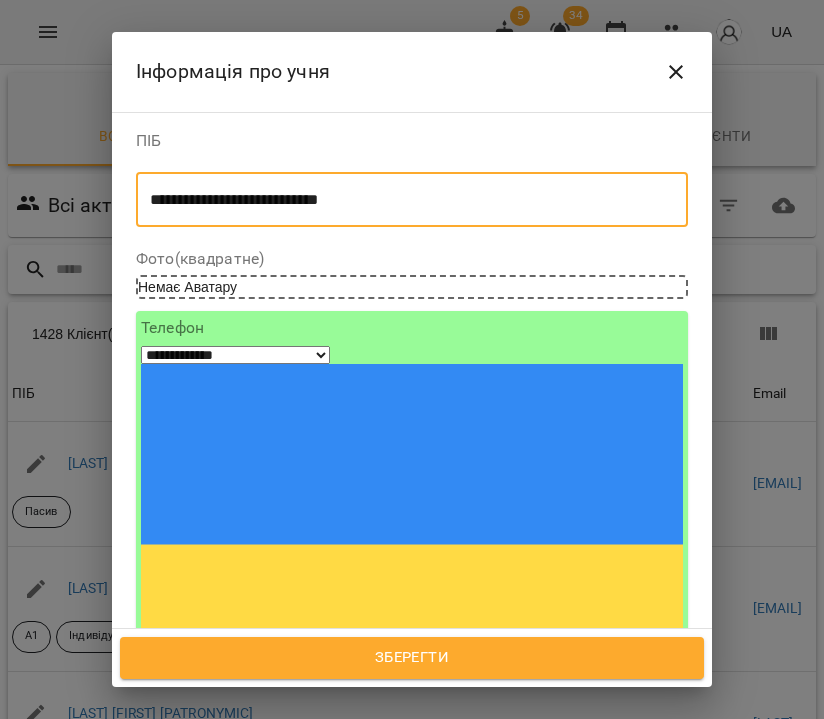 type on "**********" 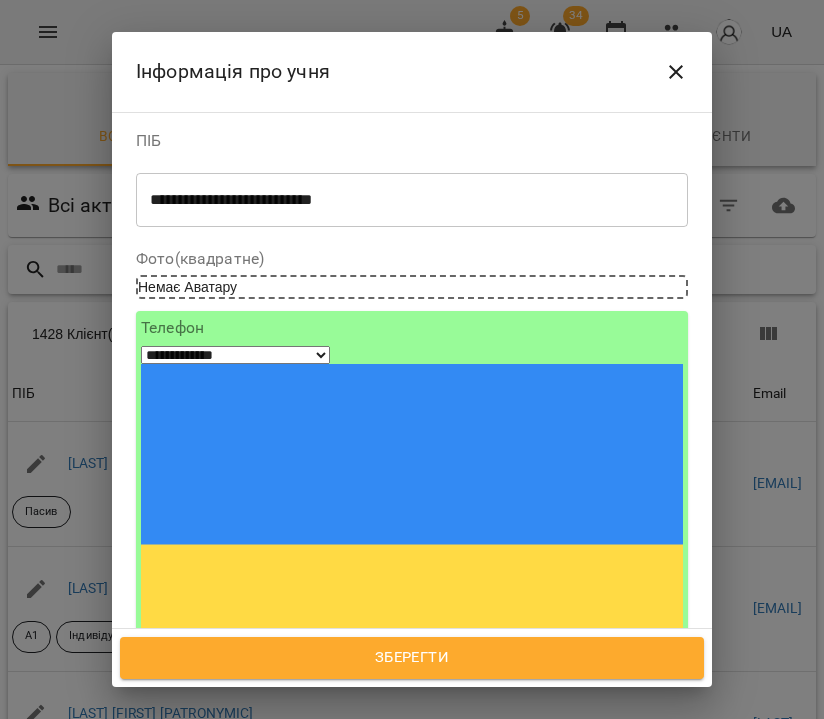 paste on "**********" 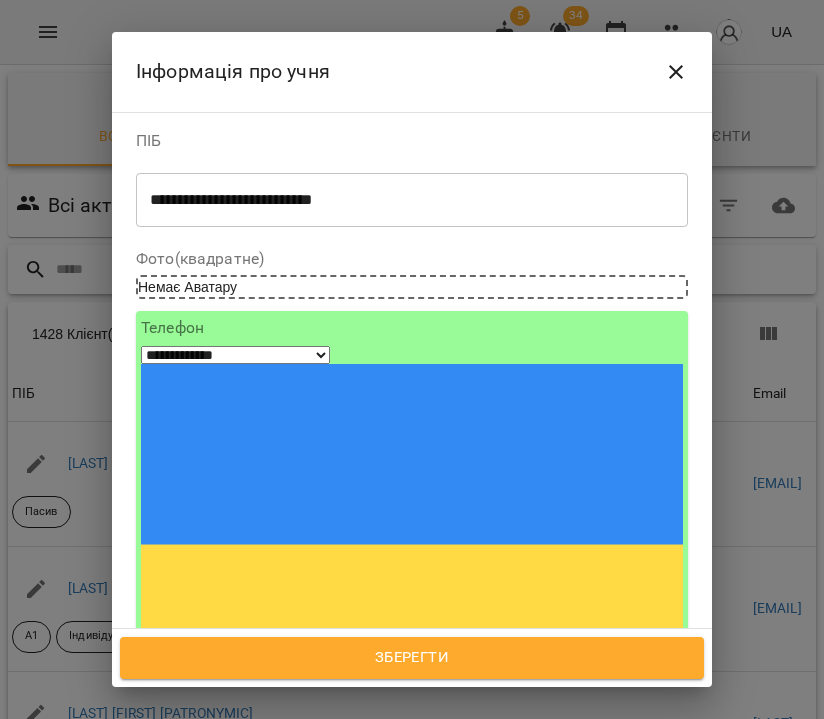 paste on "**********" 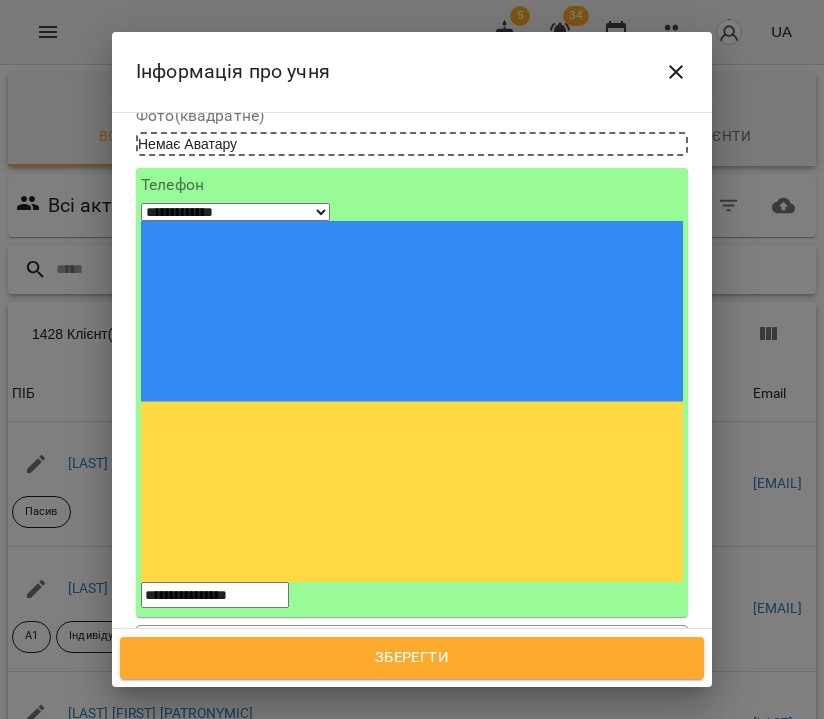 type on "**********" 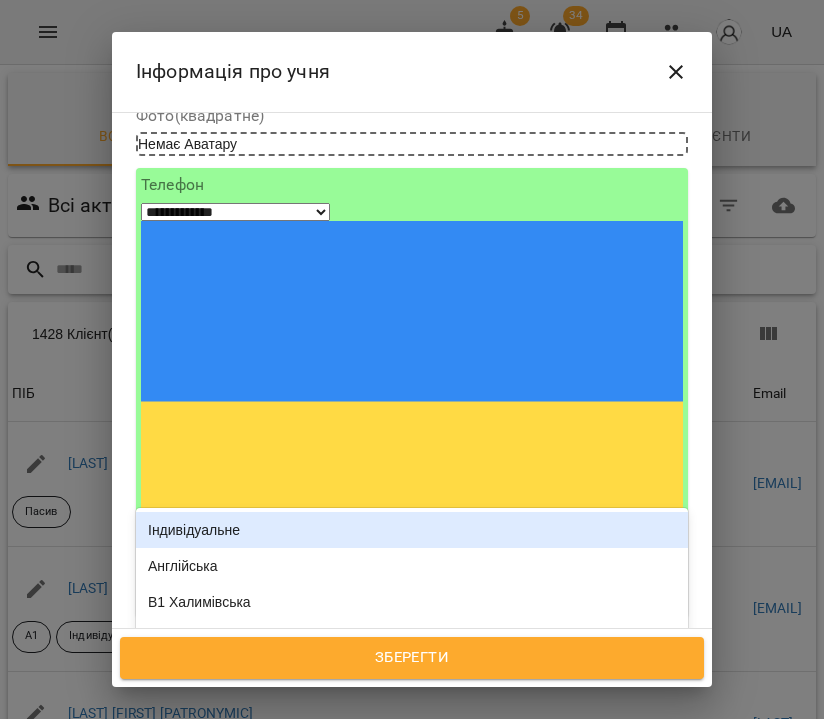 type on "**" 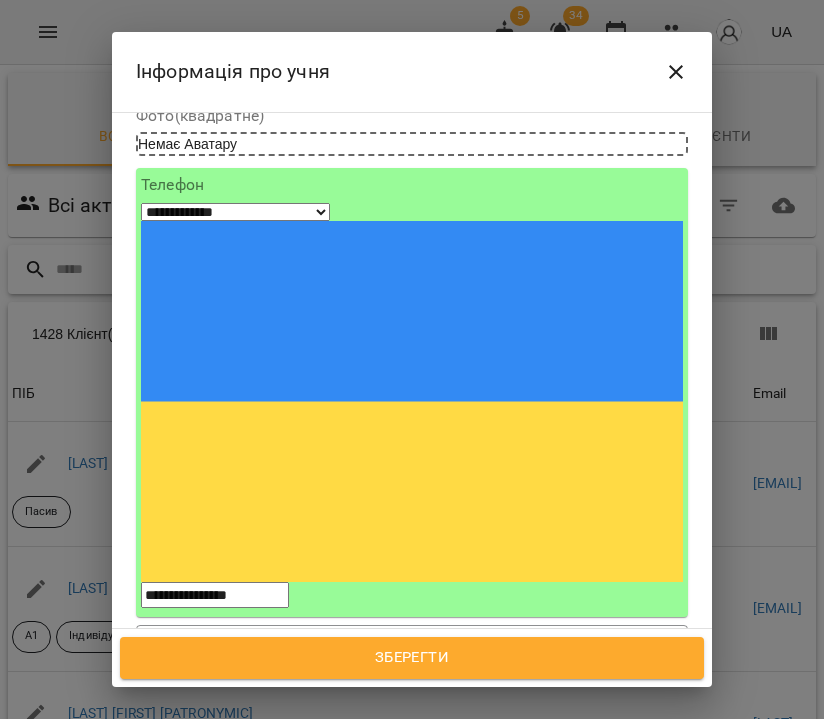 click on "Індивідуальне" at bounding box center [412, 714] 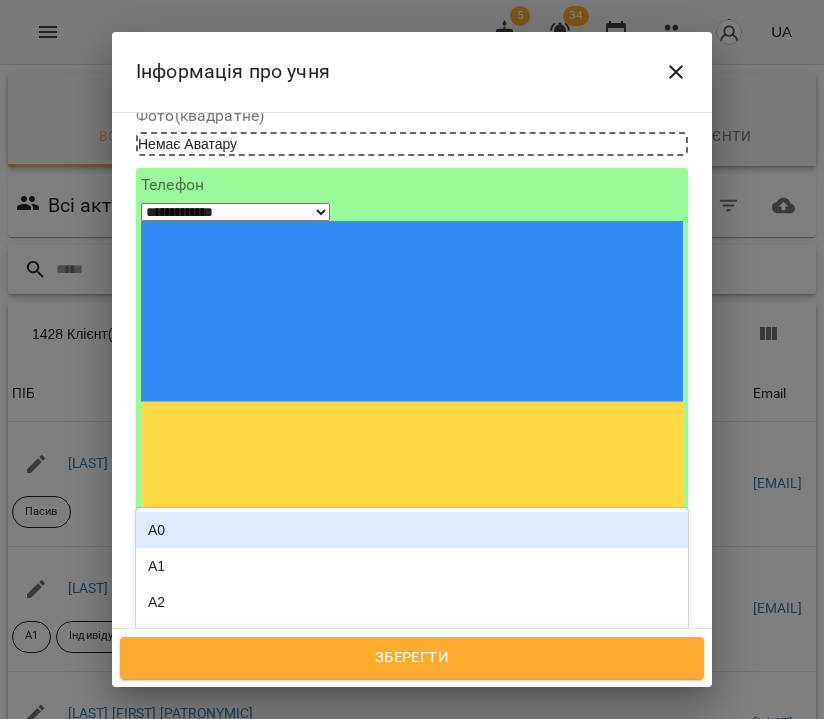 type on "**" 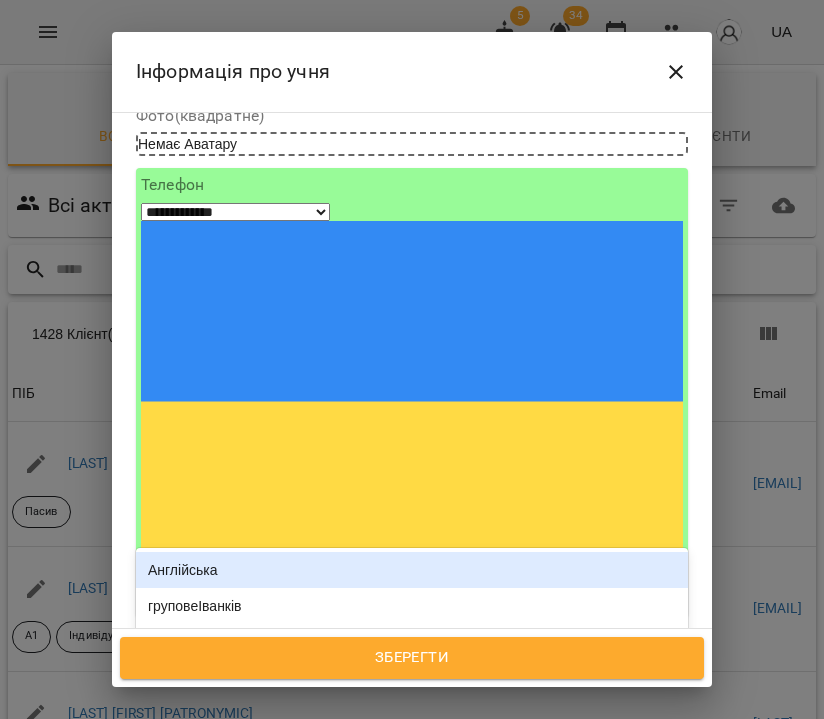 click on "Англійська" at bounding box center [412, 570] 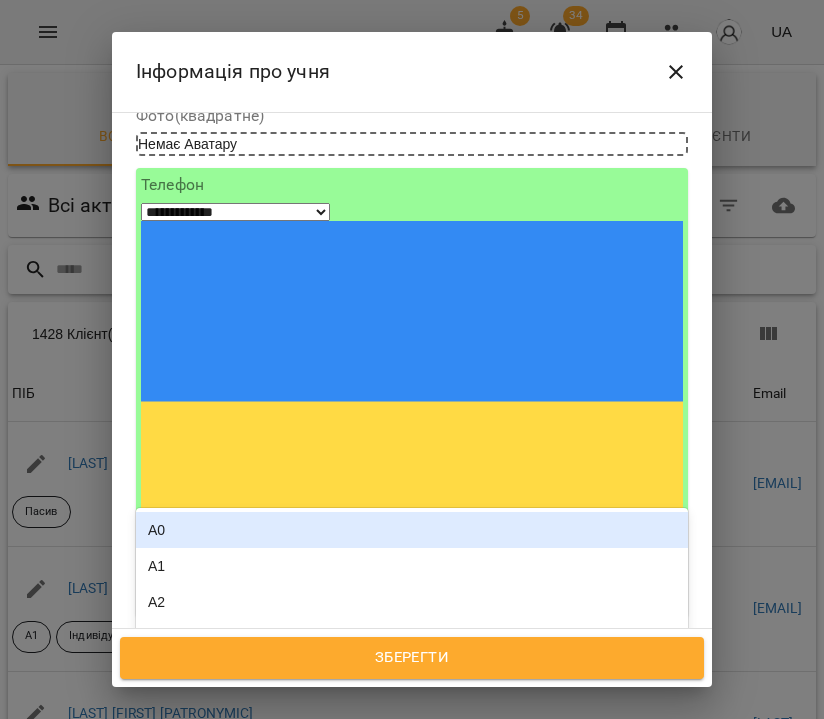type on "**" 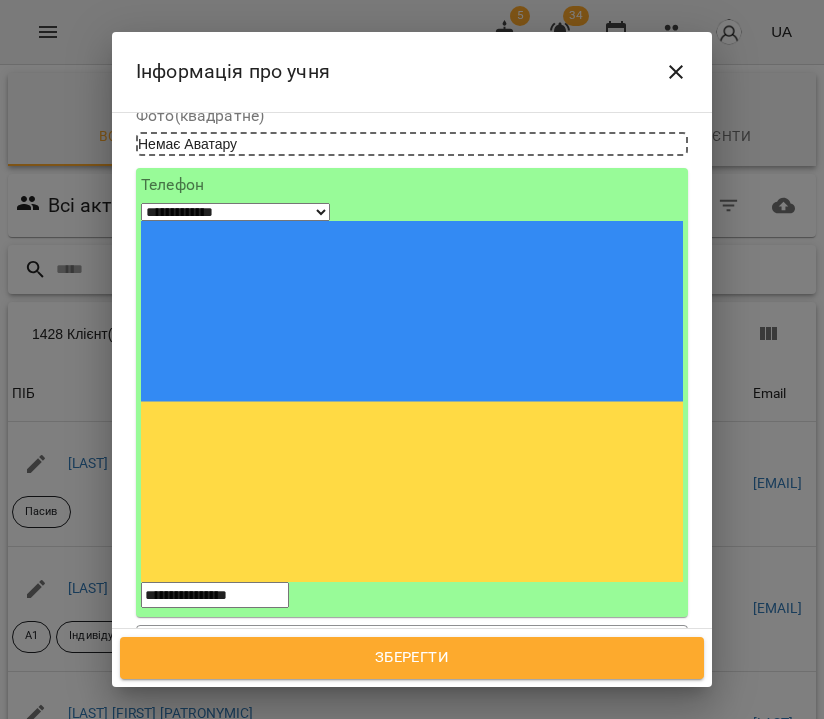 click on "Актив" at bounding box center (412, 714) 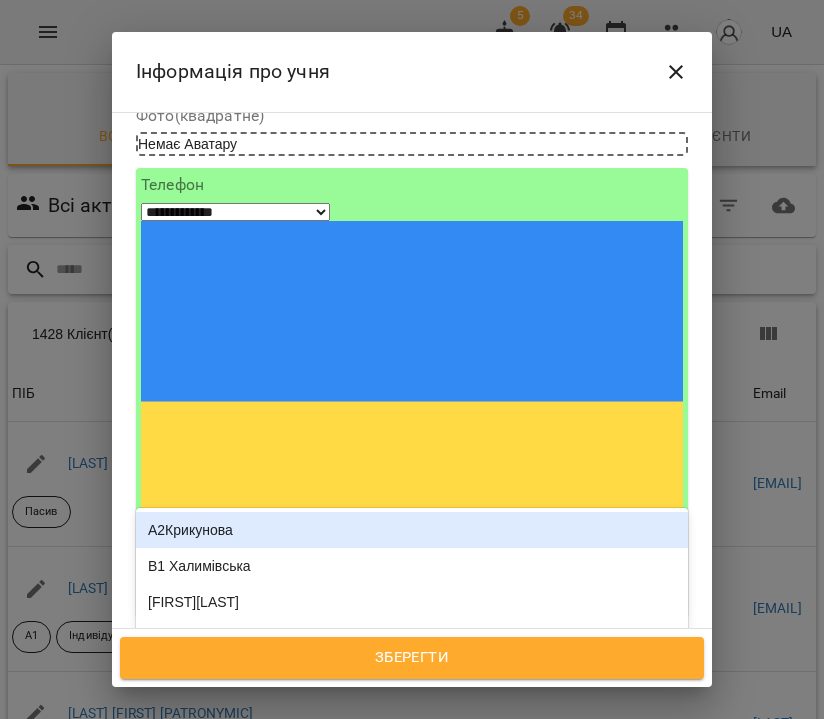 type on "*" 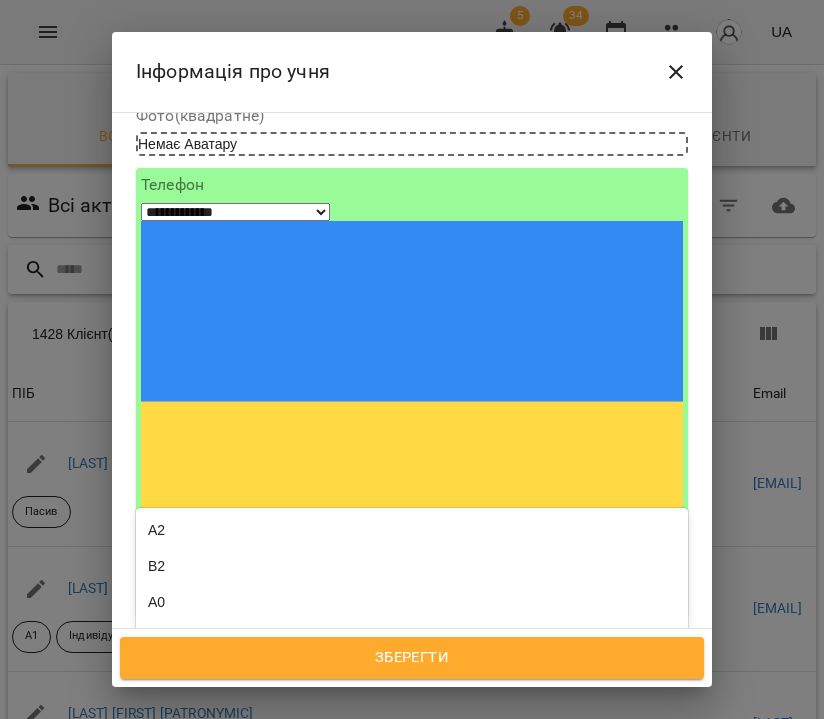type on "*" 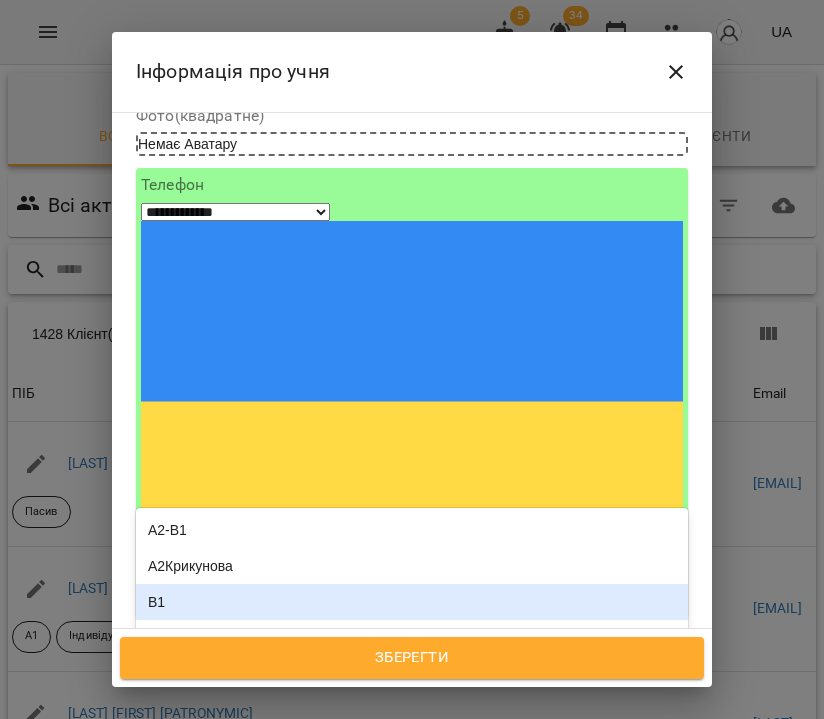 click on "В1" at bounding box center [412, 602] 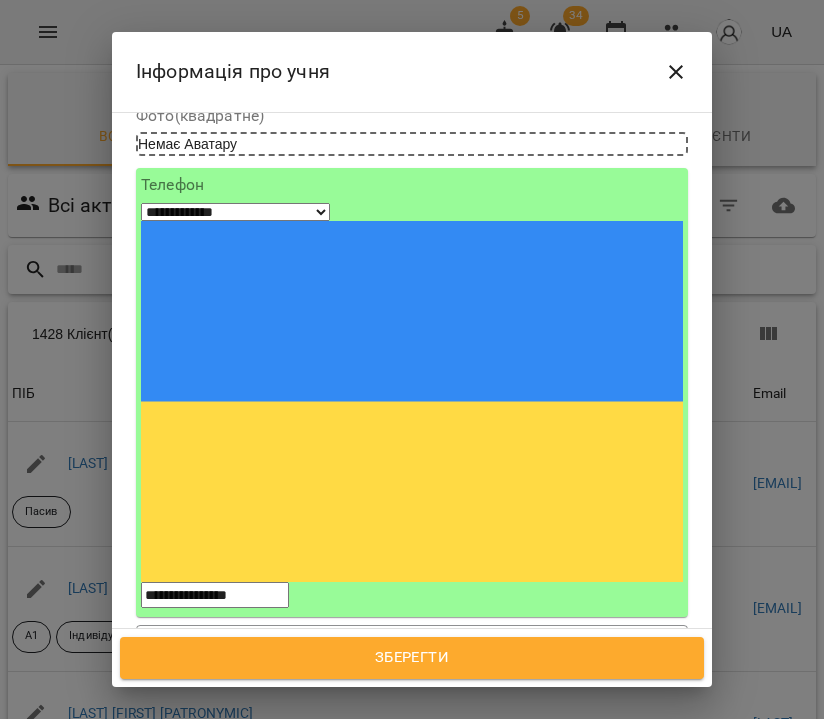 click on "Дата народження" at bounding box center [412, 884] 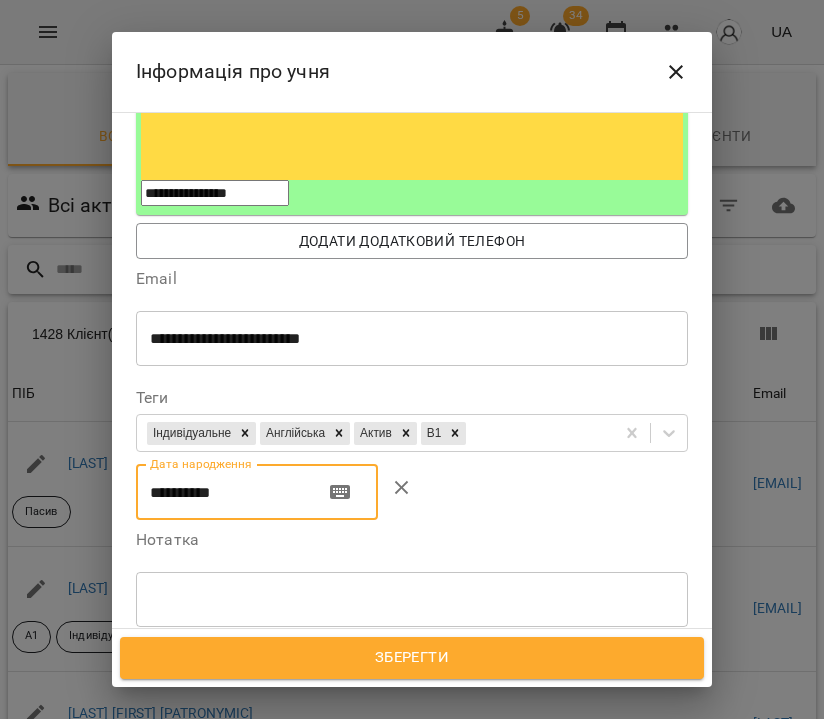 click on "**********" at bounding box center [222, 492] 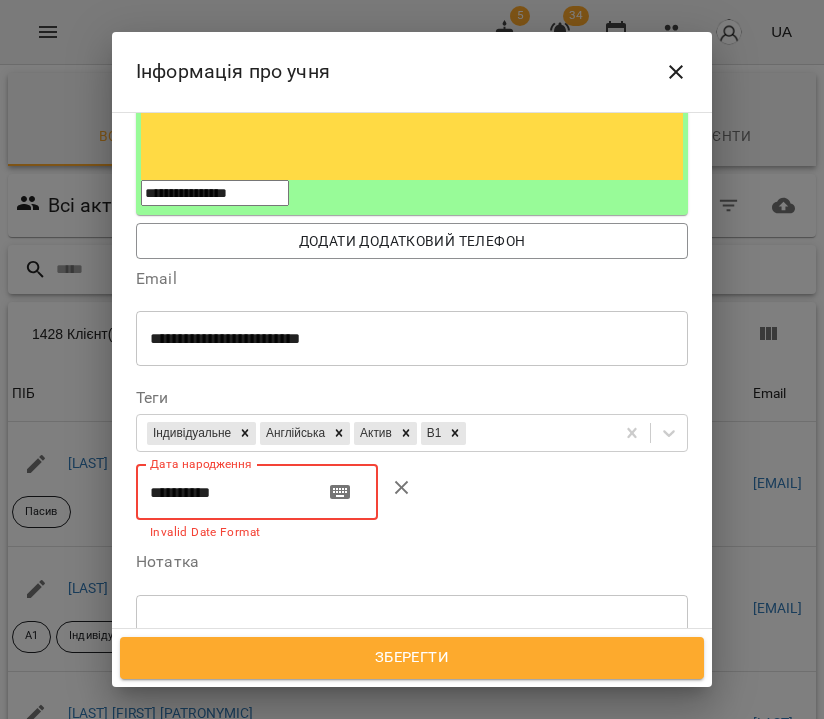 type on "**********" 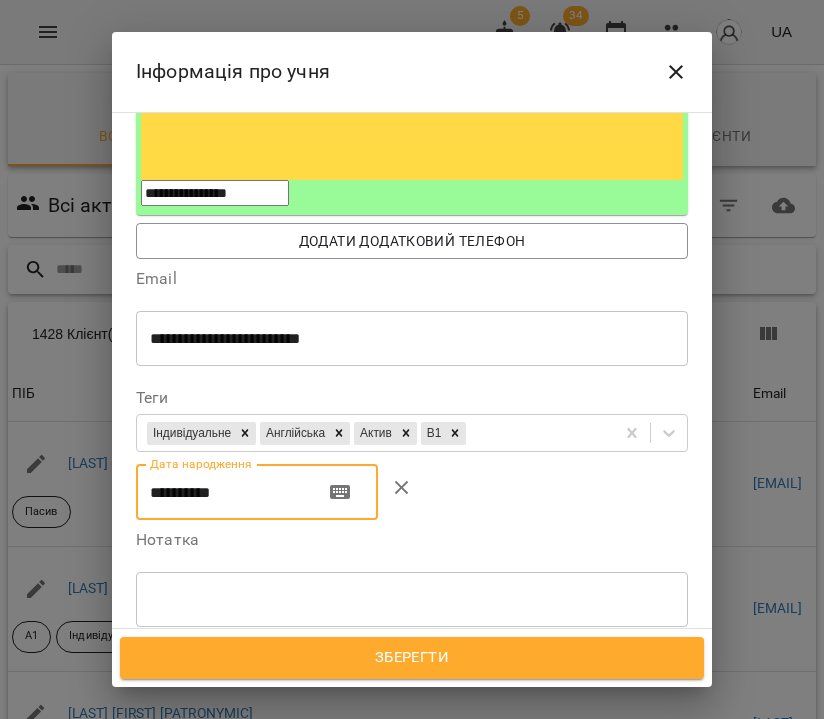 click on "* ​" at bounding box center [412, 599] 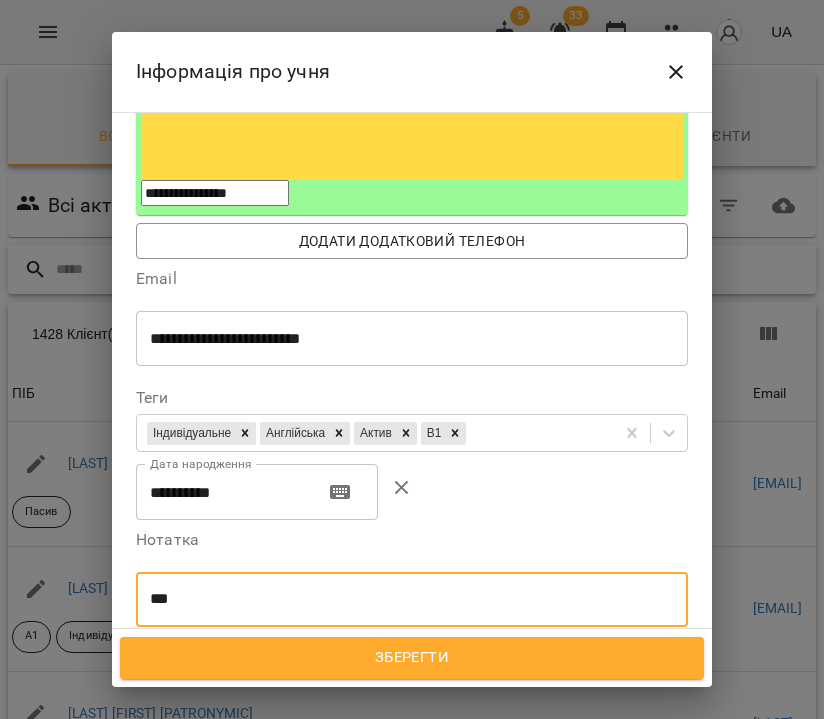 paste on "**********" 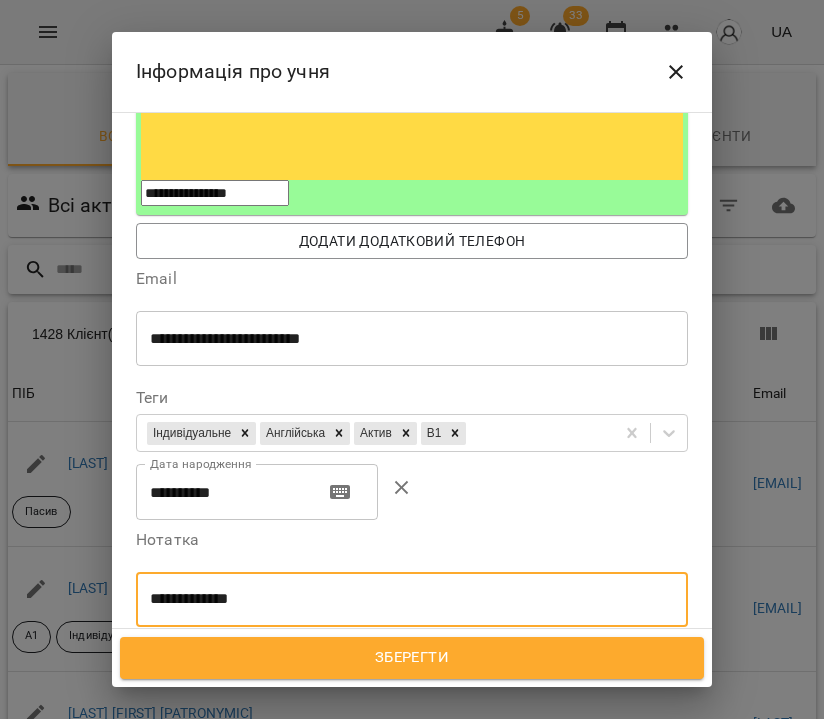 type on "**********" 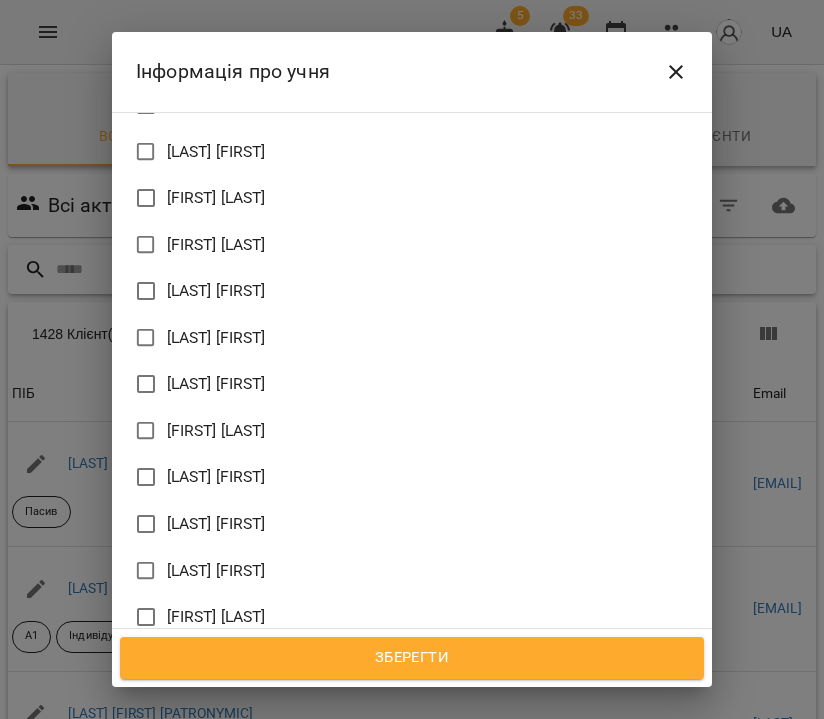 scroll, scrollTop: 2404, scrollLeft: 0, axis: vertical 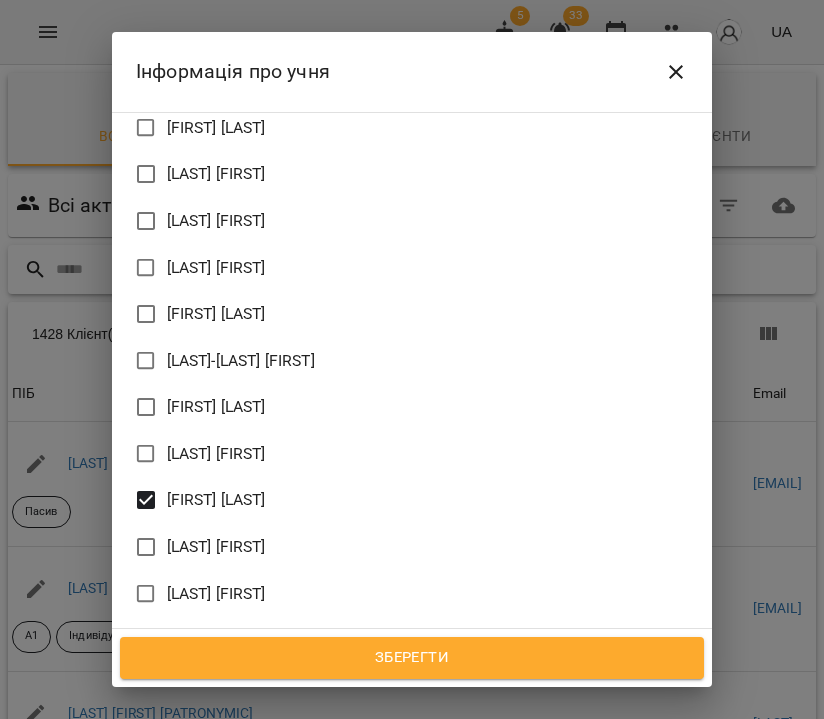 click on "Зберегти" at bounding box center [412, 658] 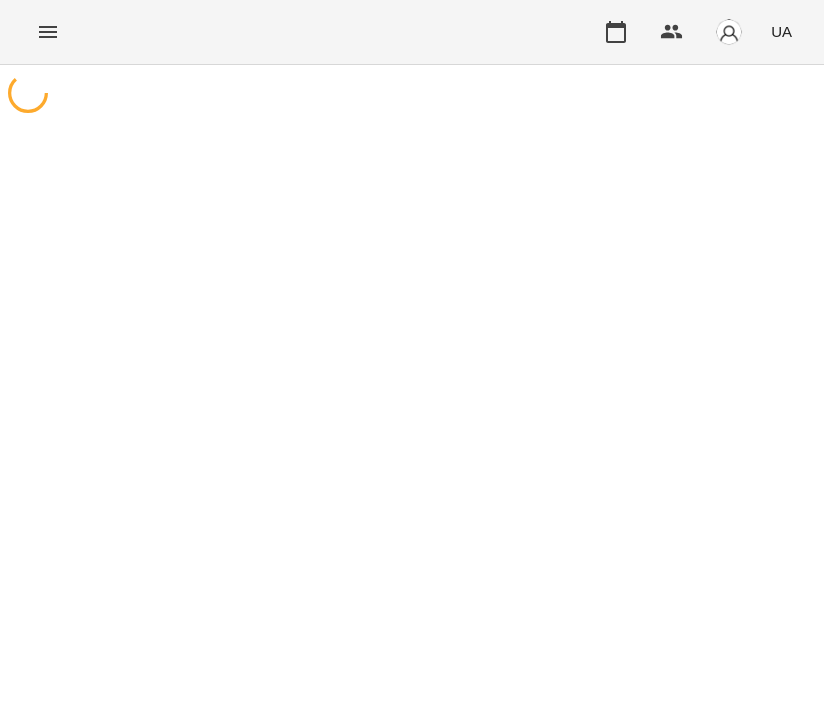 scroll, scrollTop: 0, scrollLeft: 0, axis: both 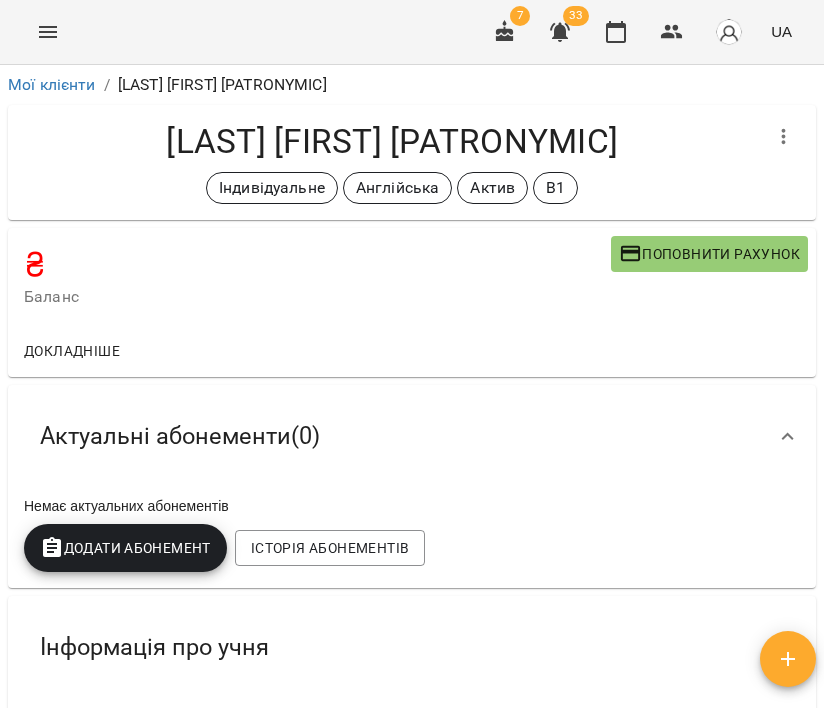 click on "Додати Абонемент" at bounding box center (125, 548) 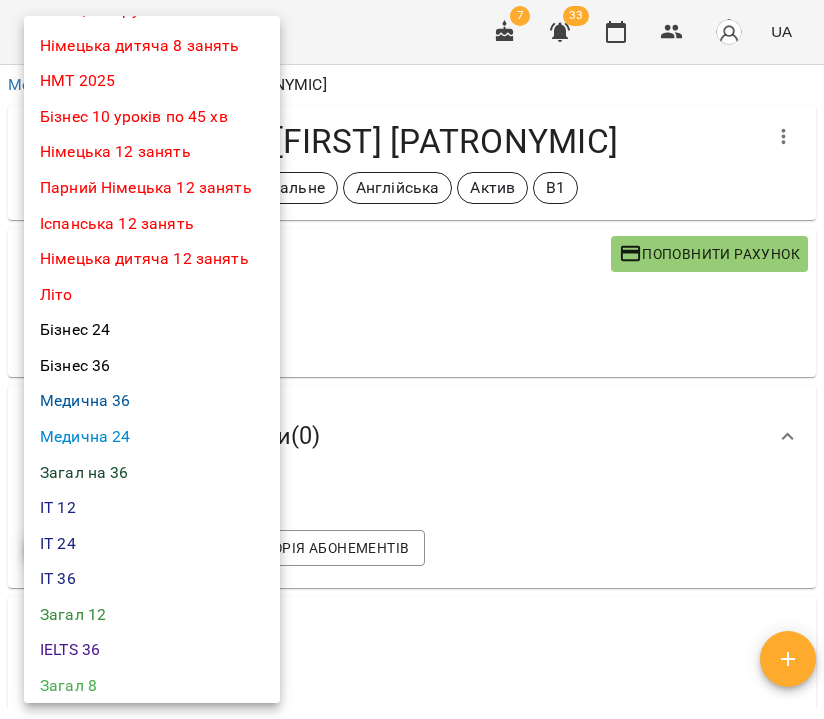scroll, scrollTop: 789, scrollLeft: 0, axis: vertical 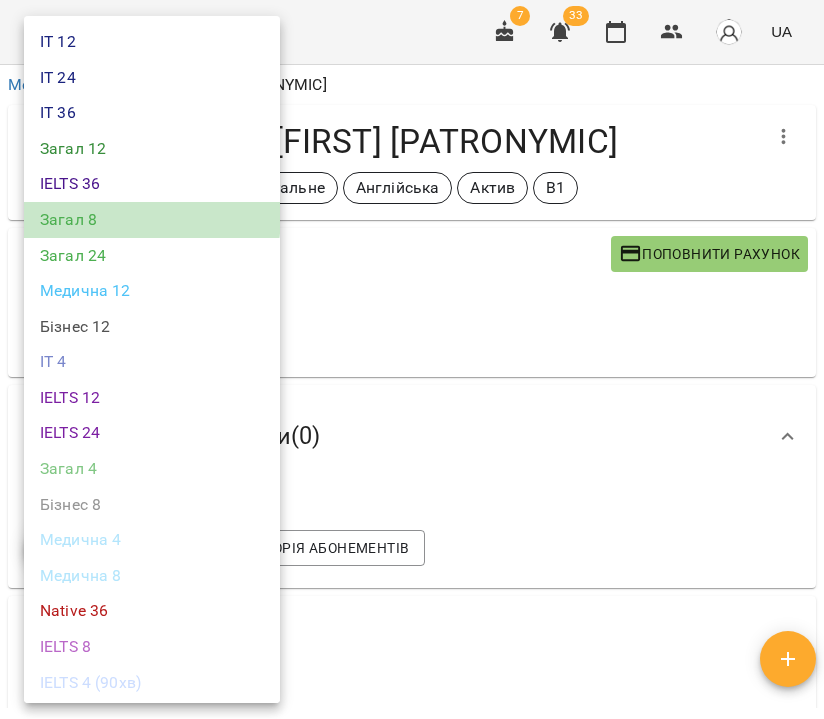 click on "Загал 8" at bounding box center [152, 220] 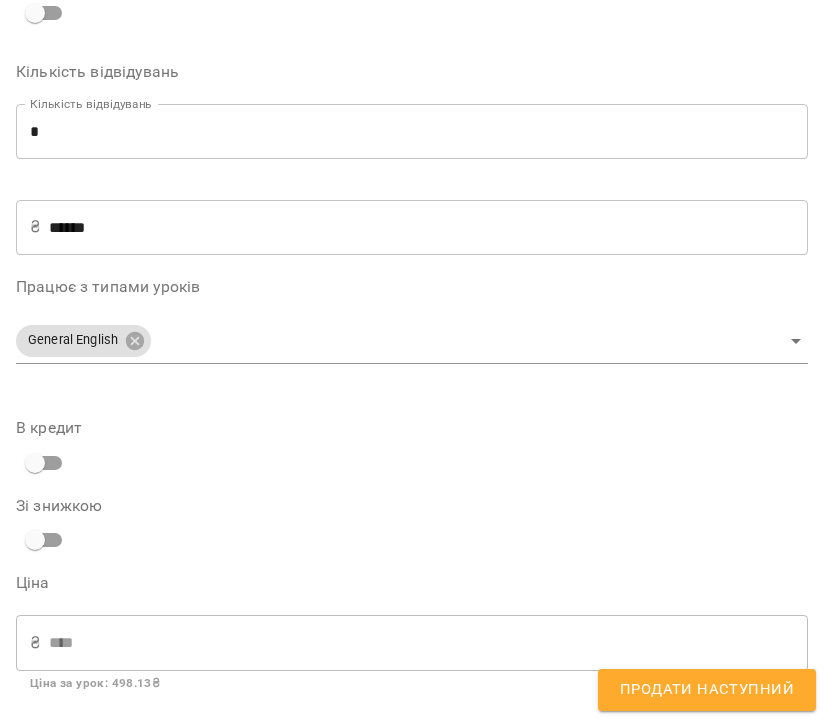 scroll, scrollTop: 597, scrollLeft: 0, axis: vertical 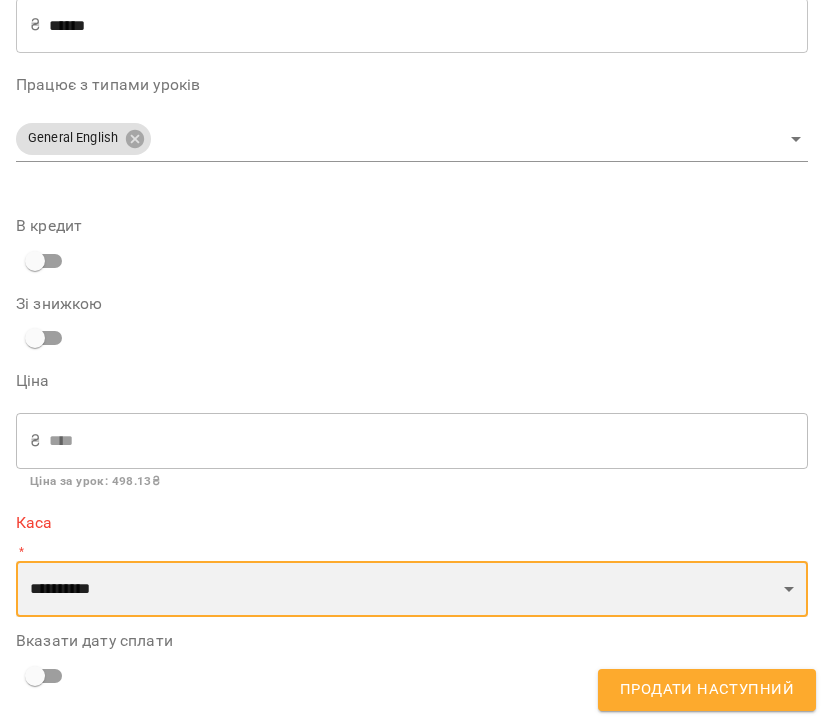 select on "****" 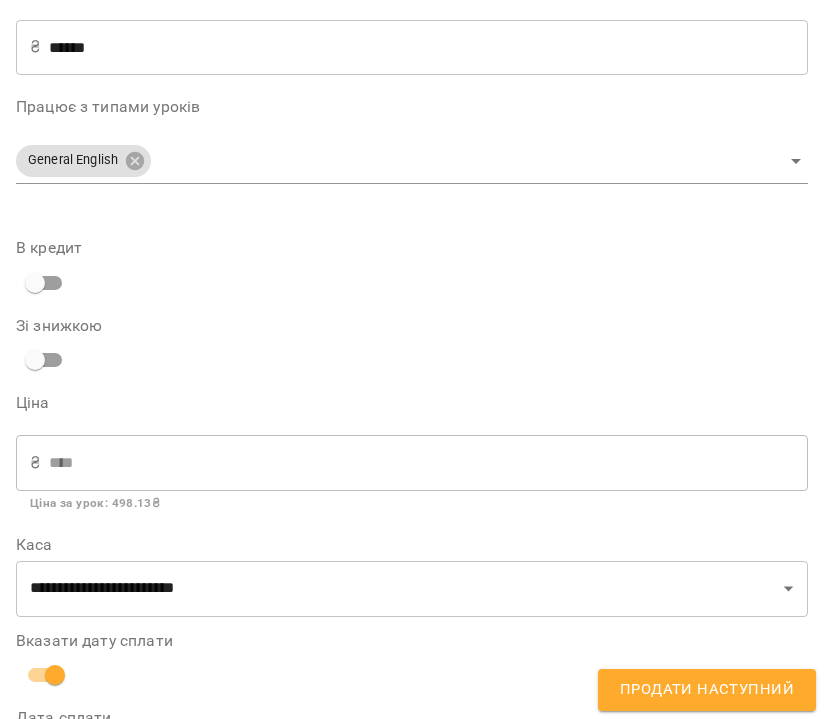 scroll, scrollTop: 669, scrollLeft: 0, axis: vertical 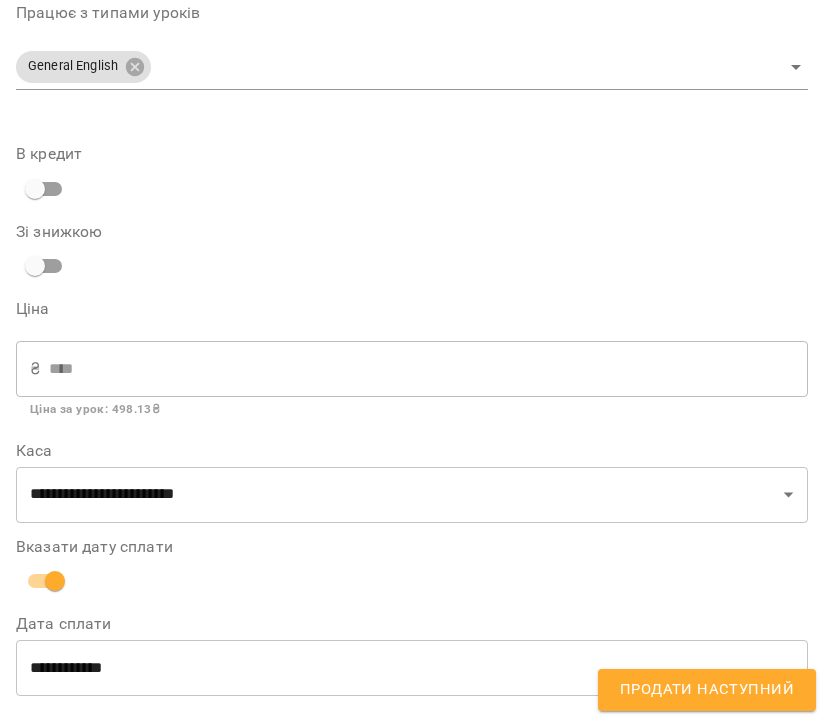click on "**********" at bounding box center [412, 668] 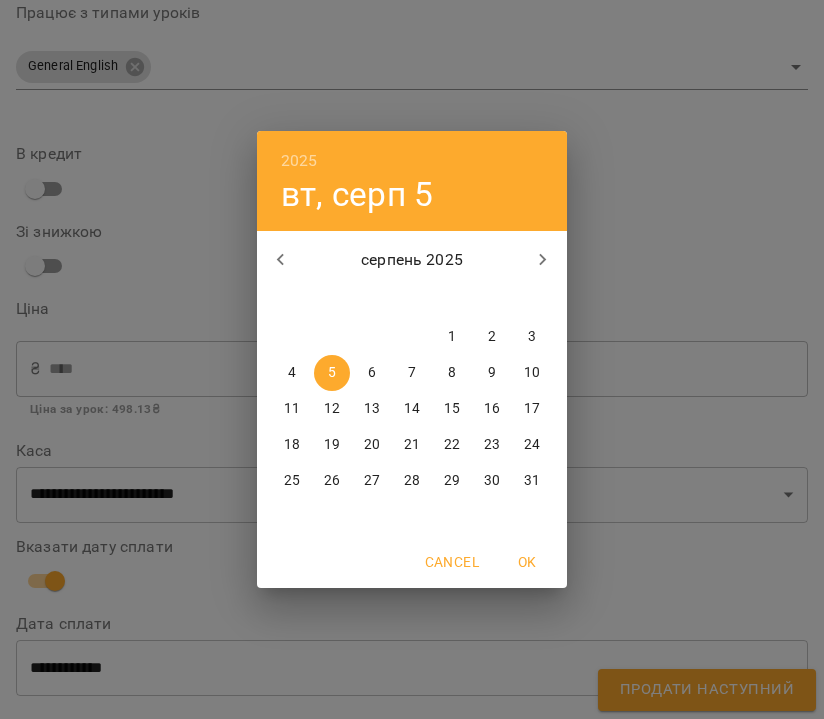 click on "3" at bounding box center [532, 337] 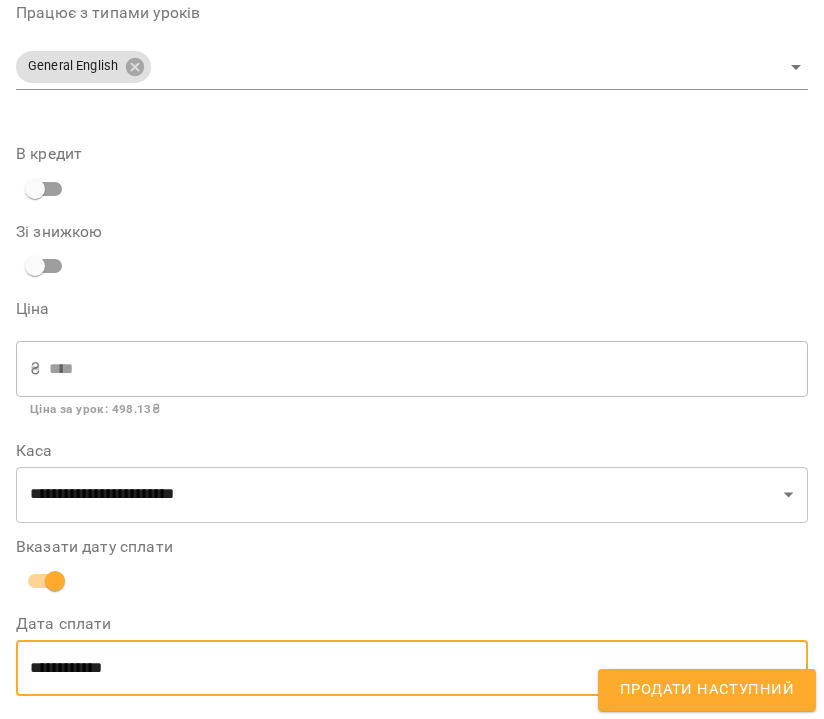 click on "Продати наступний" at bounding box center [707, 690] 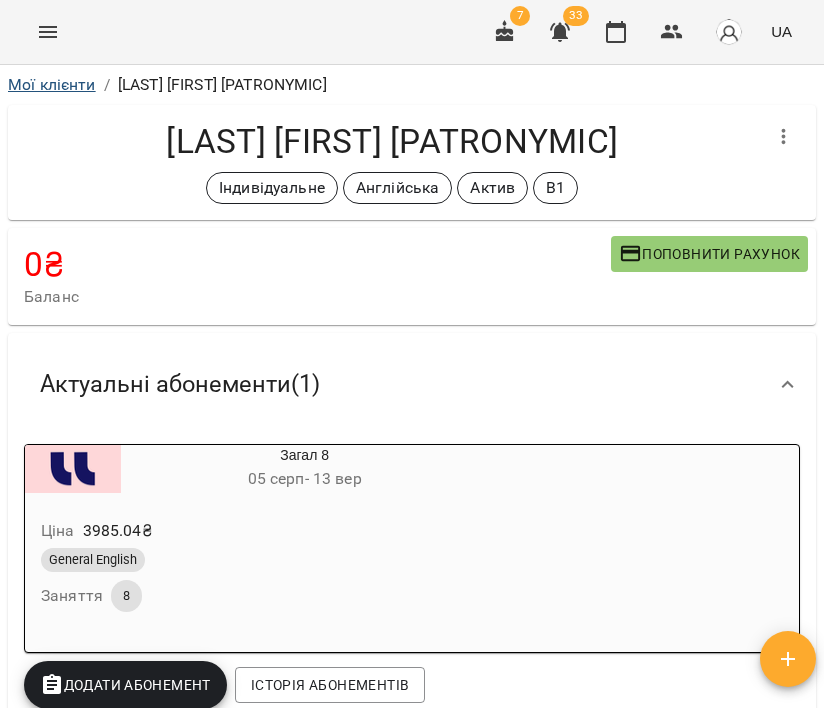 click on "Мої клієнти" at bounding box center [52, 84] 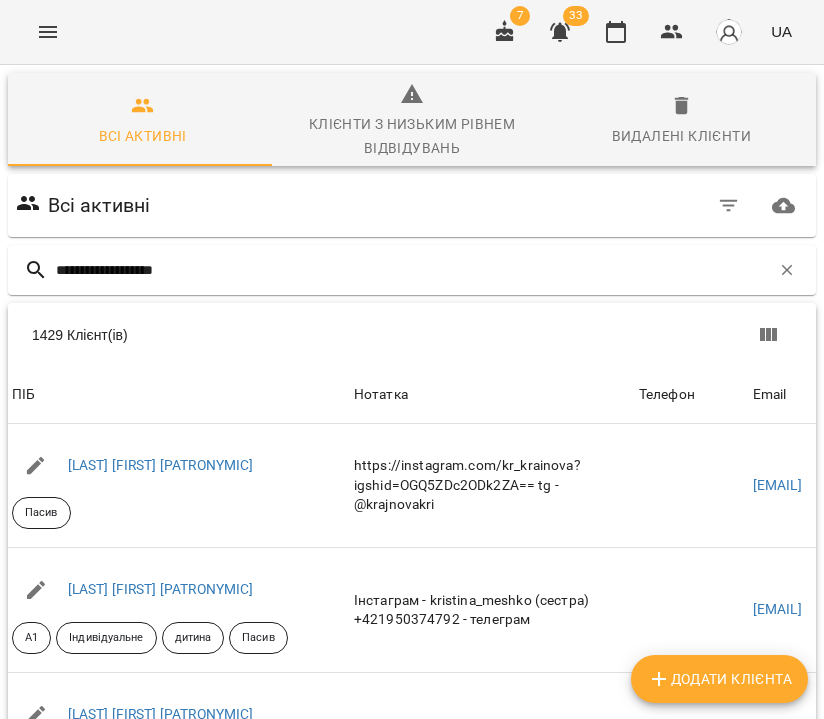 type on "**********" 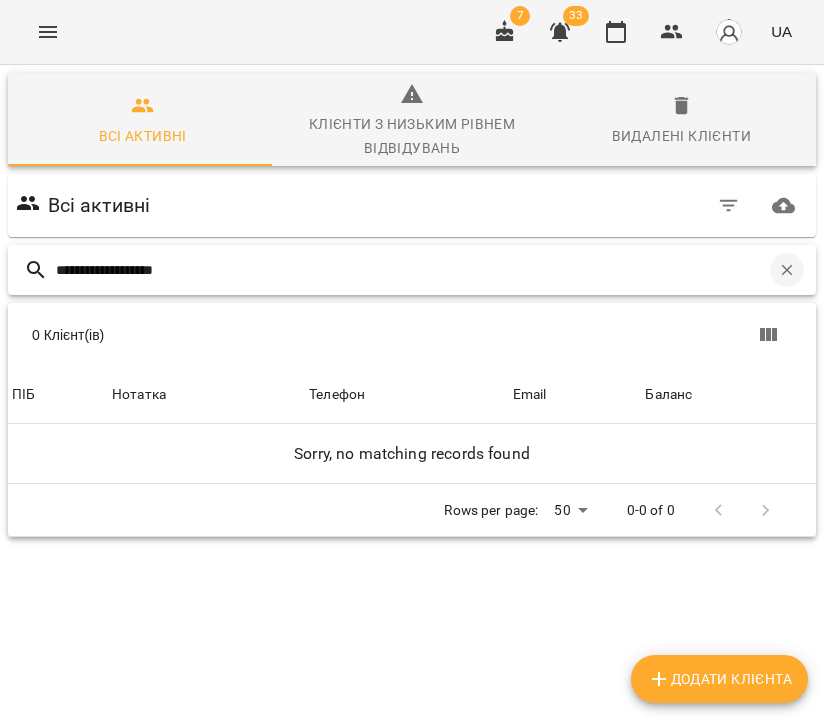 click at bounding box center (787, 270) 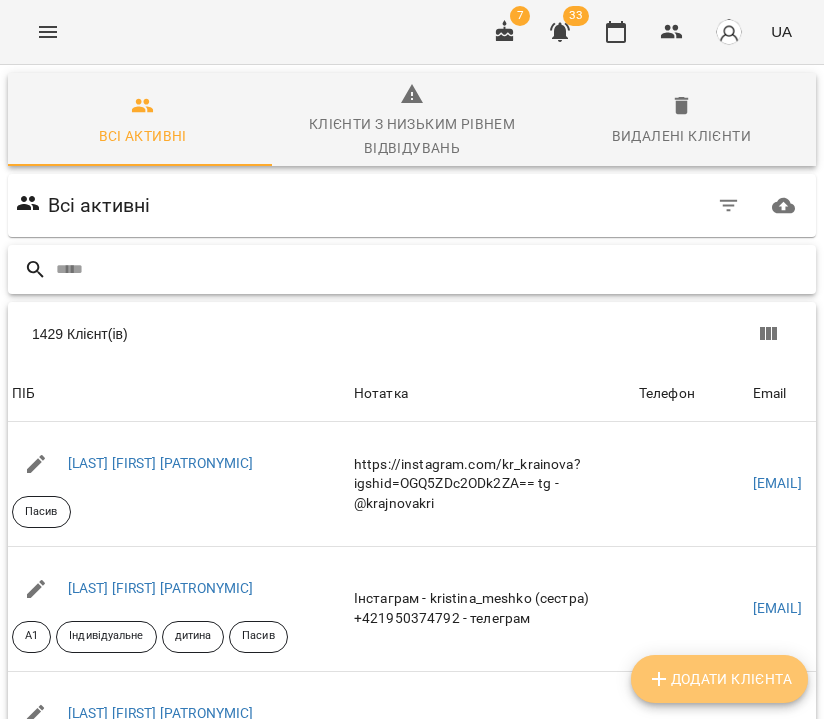 click on "Додати клієнта" at bounding box center [719, 679] 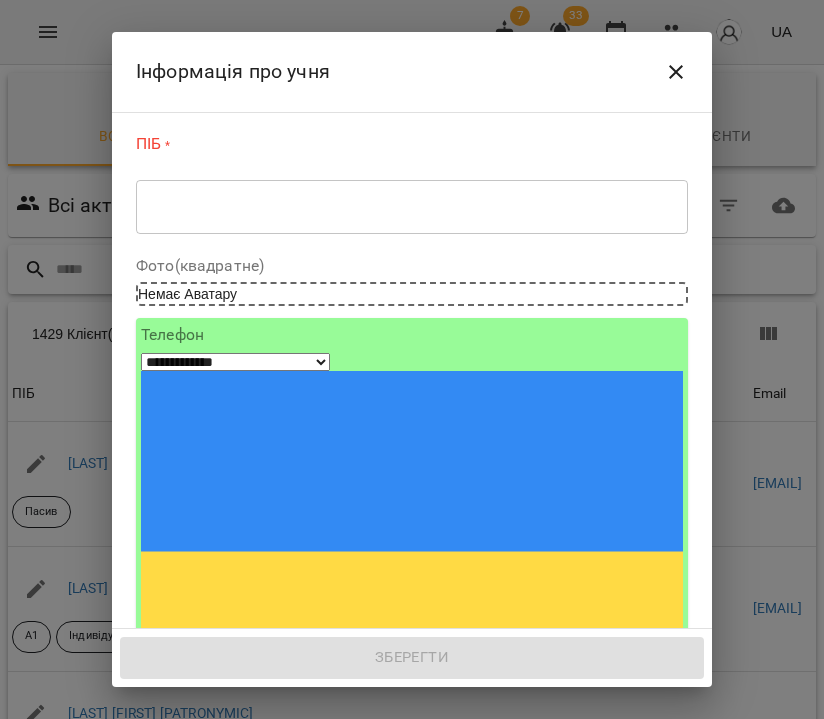 click at bounding box center [412, 207] 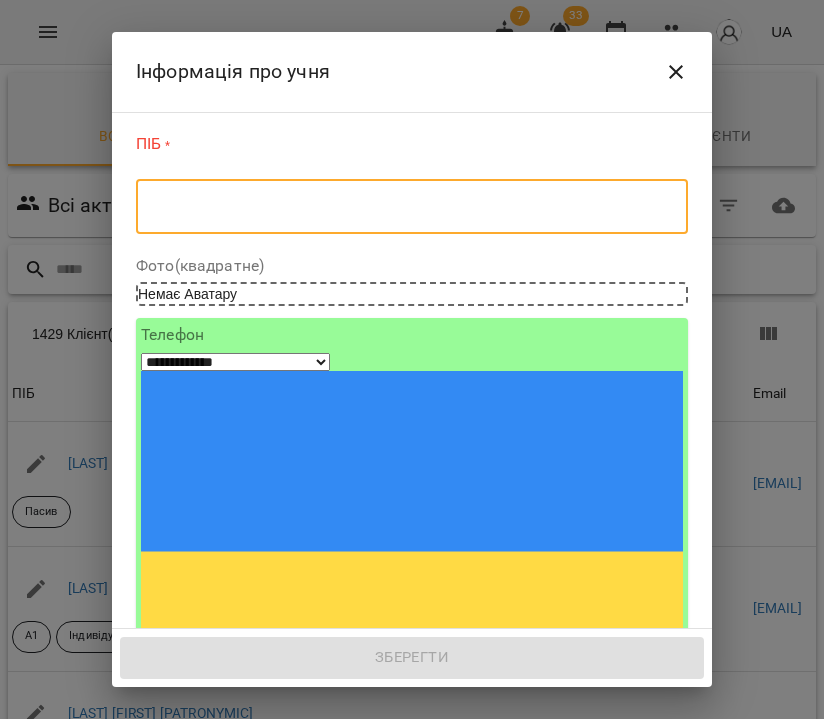 paste on "**********" 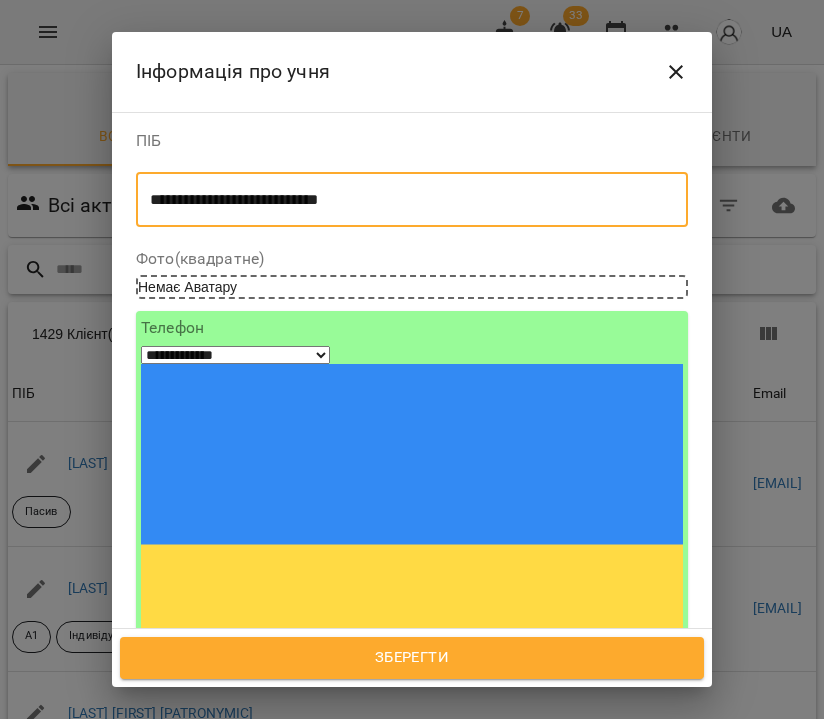 type on "**********" 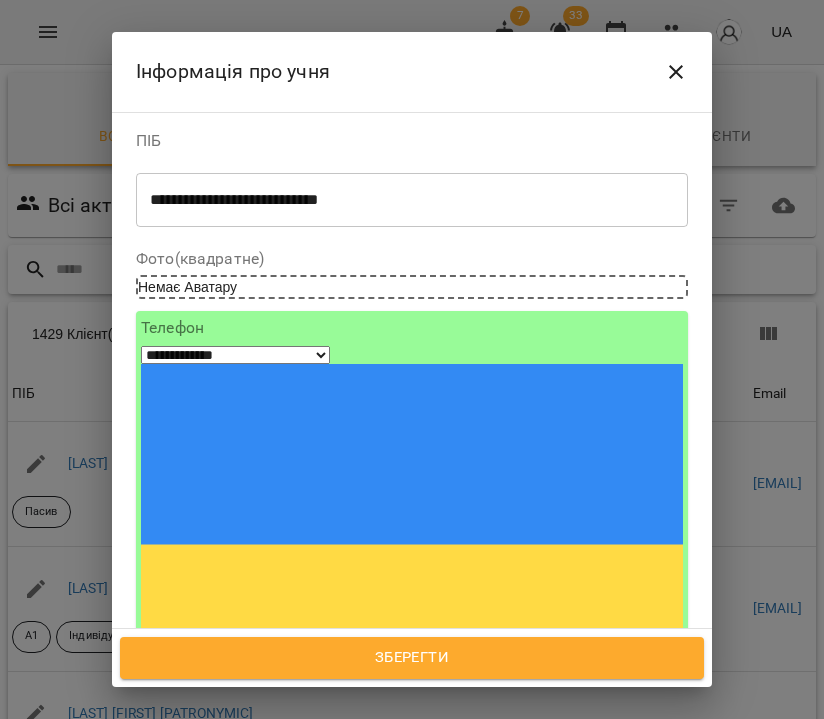paste on "**********" 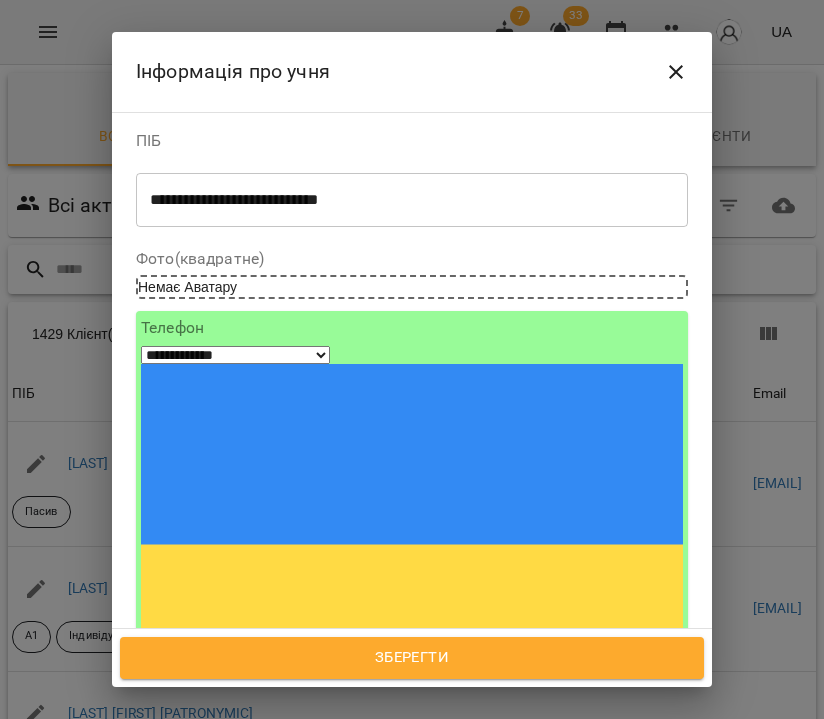 paste on "**********" 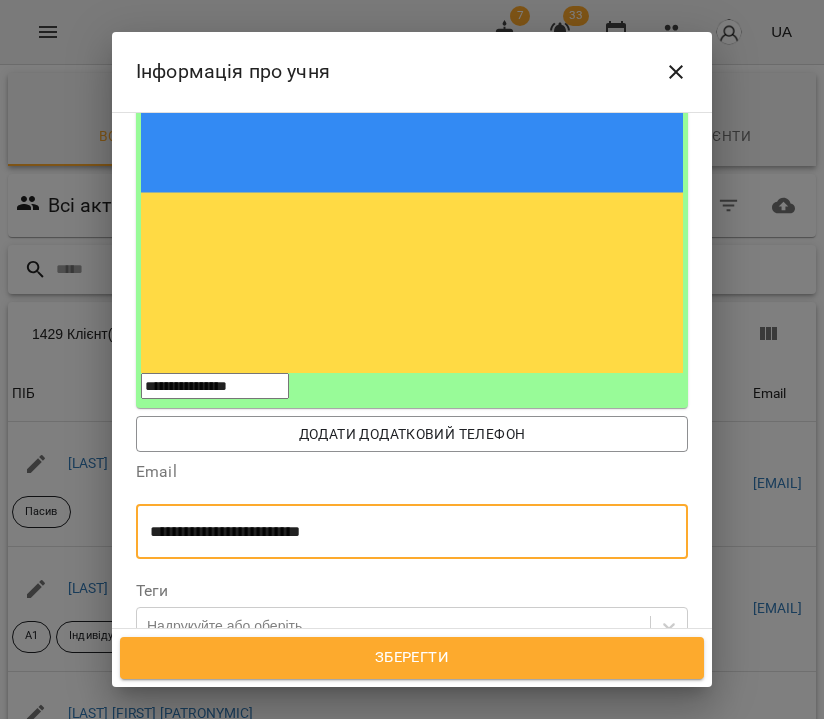 scroll, scrollTop: 291, scrollLeft: 0, axis: vertical 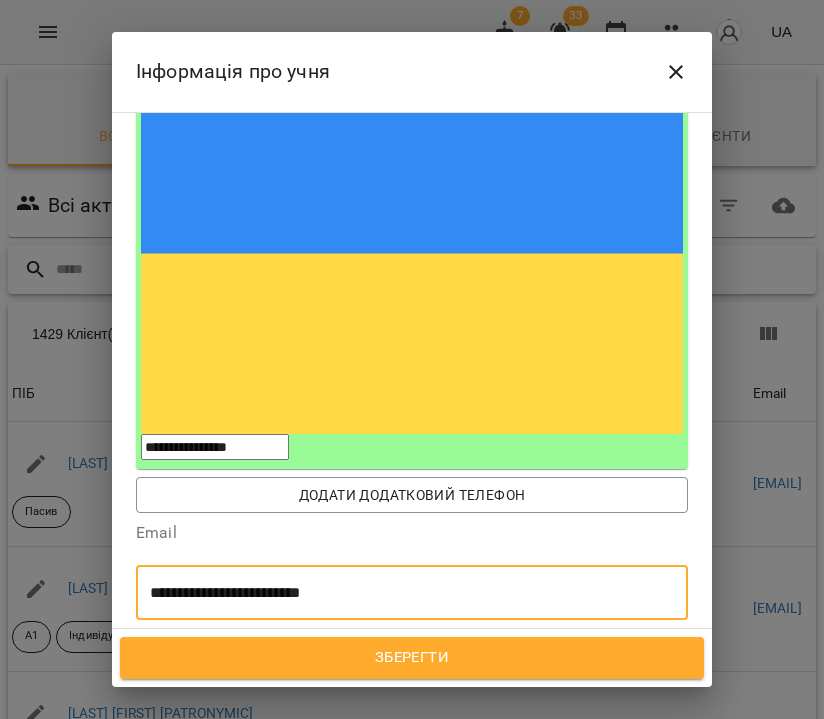 type on "**********" 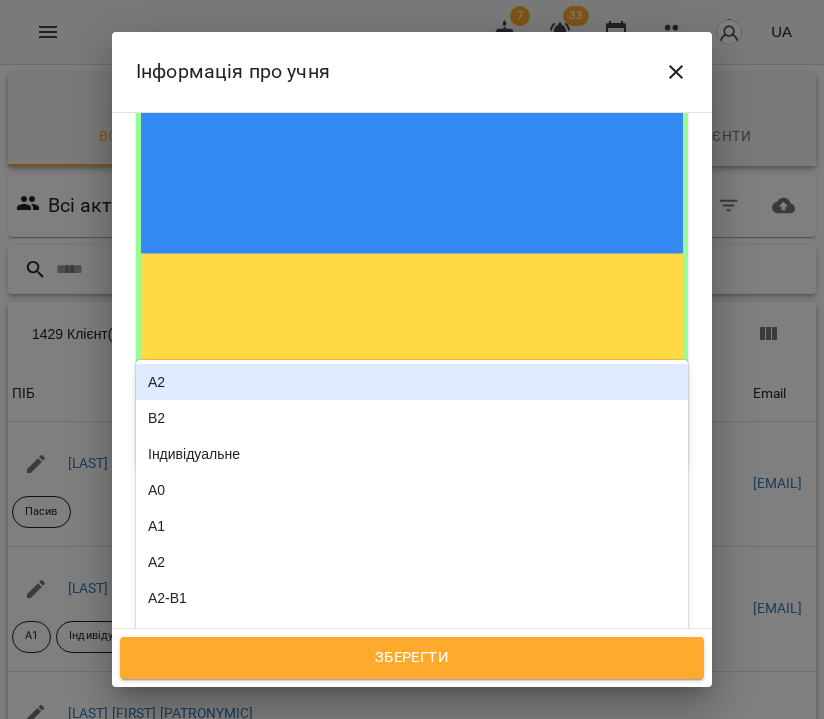 click on "Надрукуйте або оберіть..." at bounding box center (230, 687) 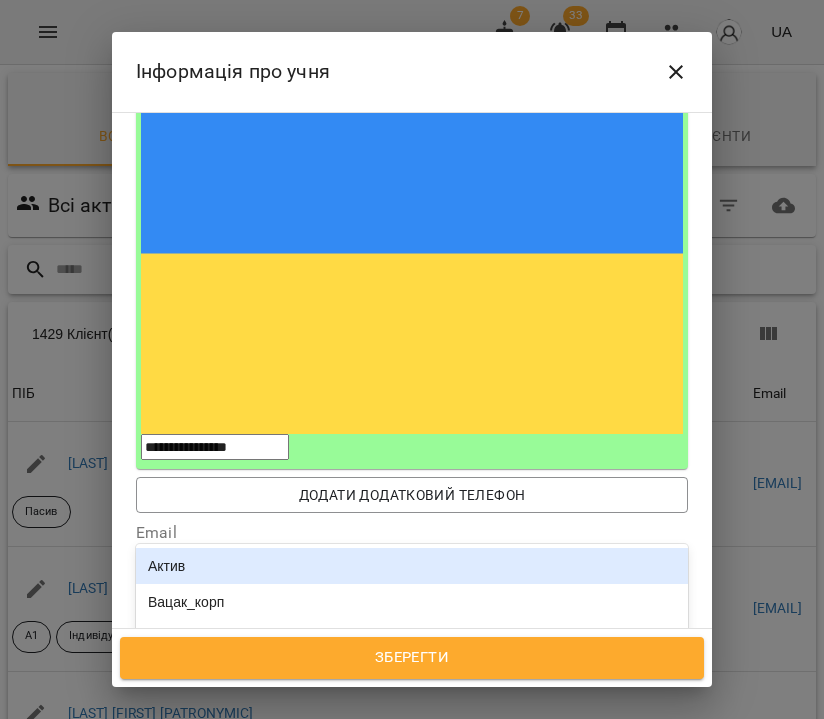 click on "Актив" at bounding box center (412, 566) 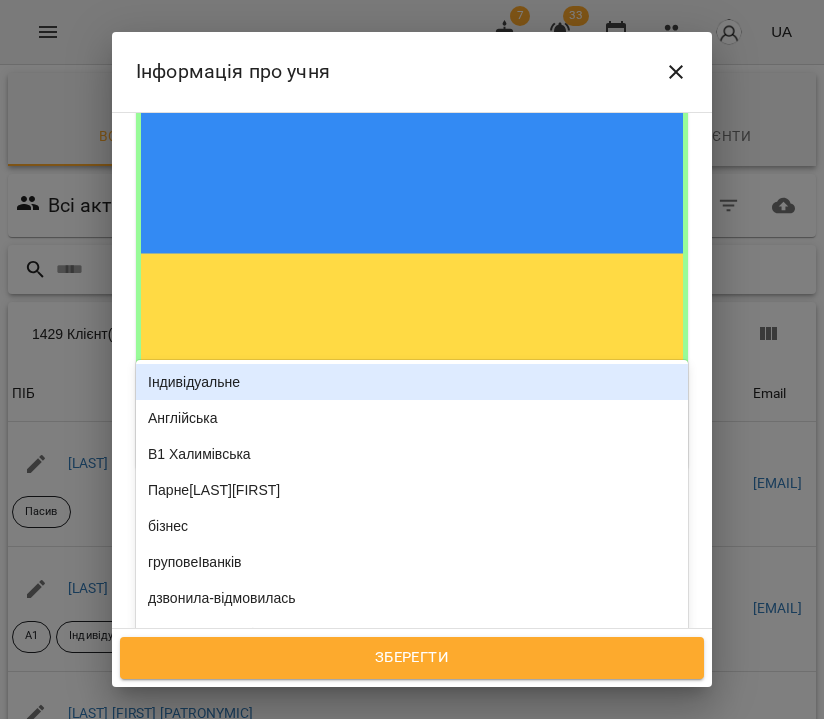 type on "**" 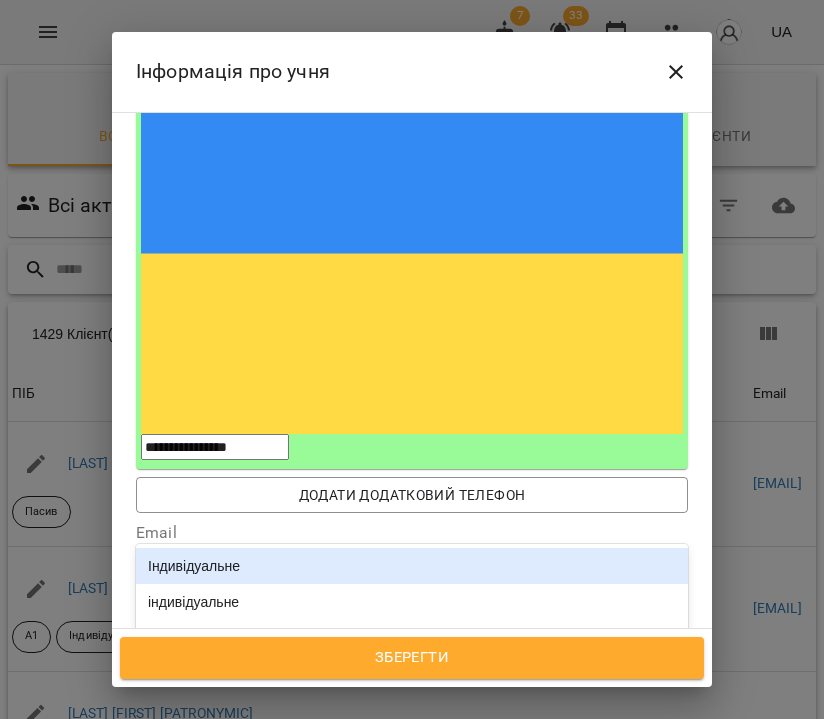 click on "Індивідуальне" at bounding box center (412, 566) 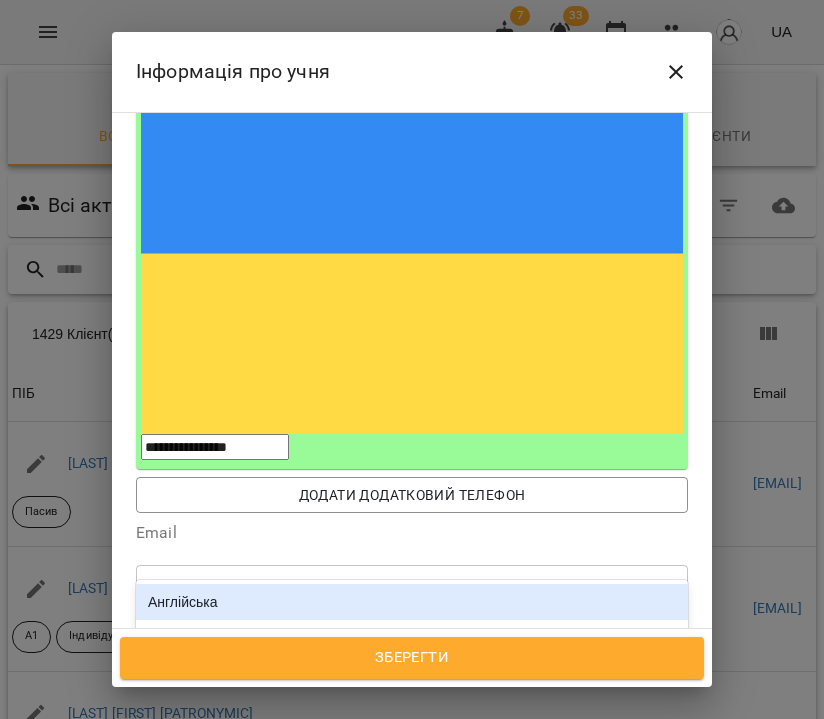 type on "****" 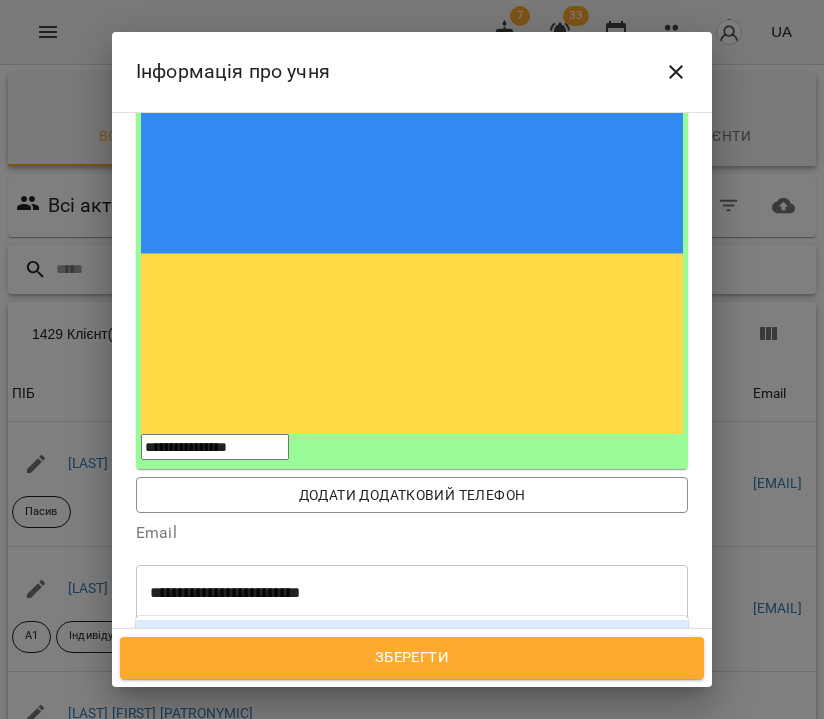 type on "*" 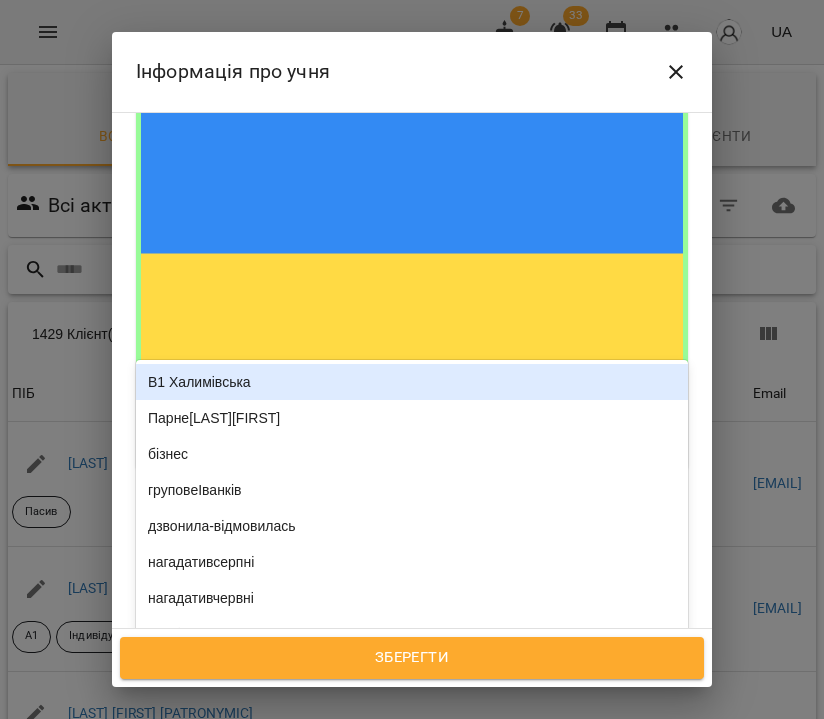 type on "**" 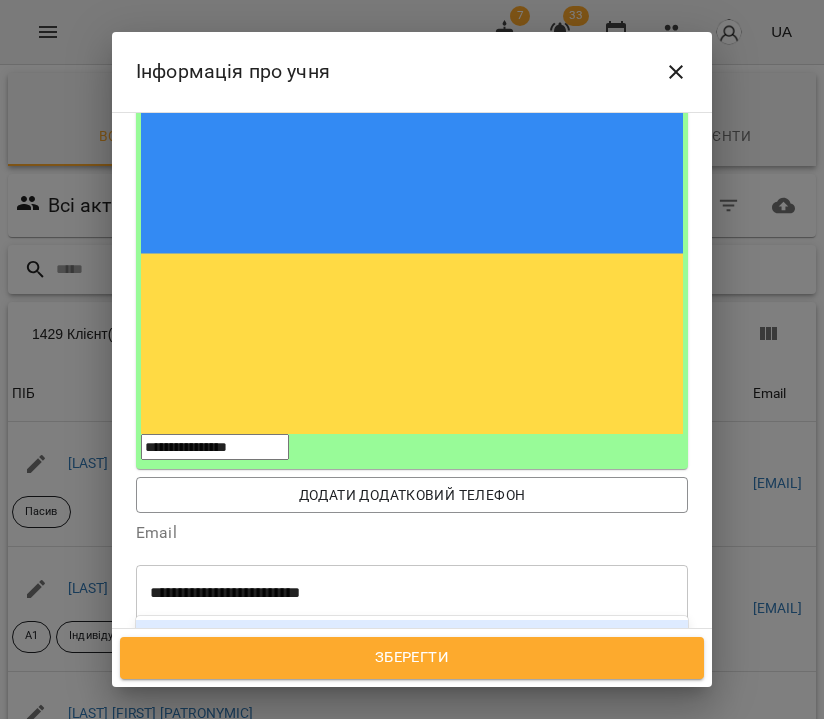 click on "Додати  ІТ" at bounding box center [412, 638] 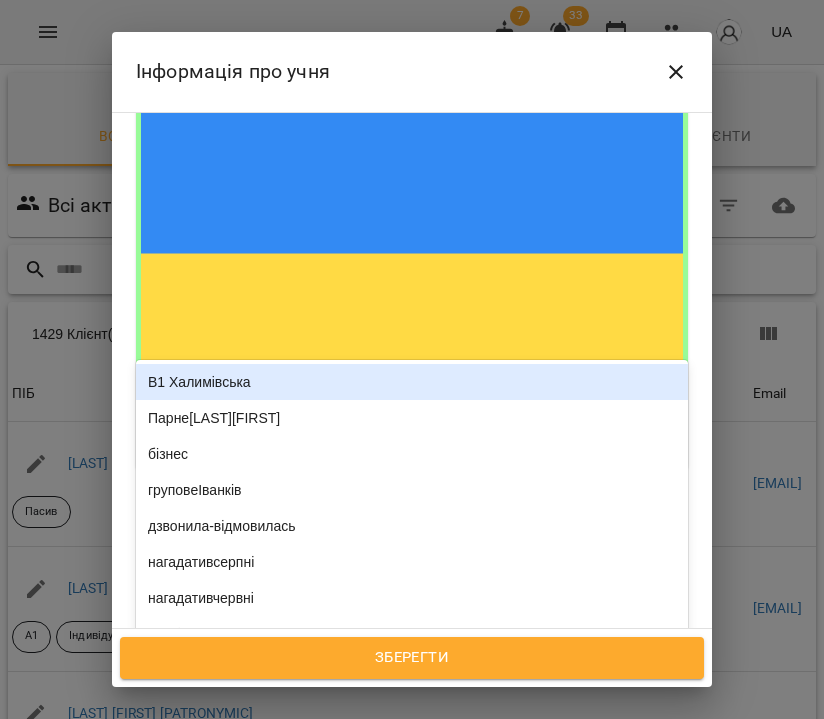 type on "*" 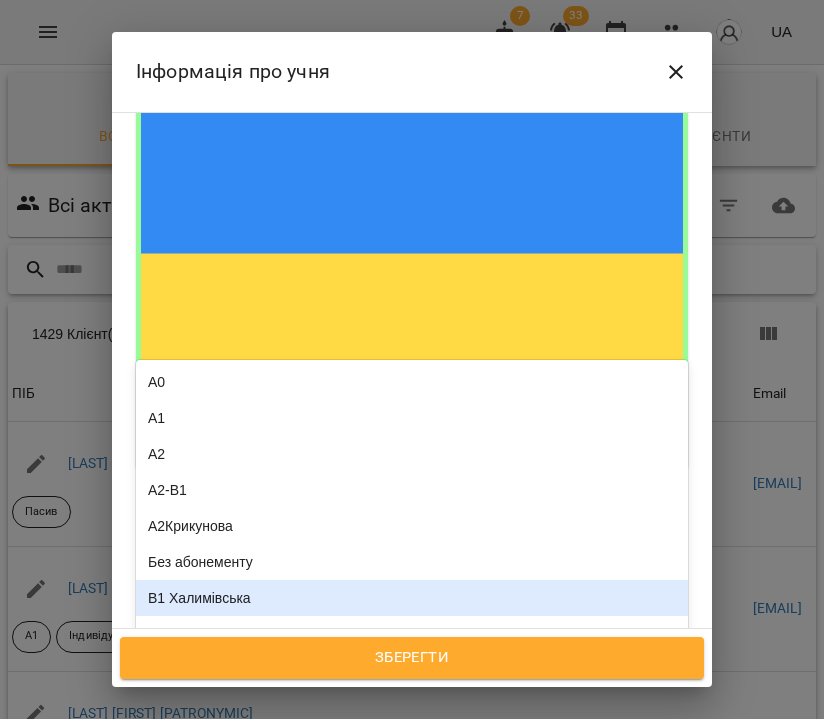 type on "**" 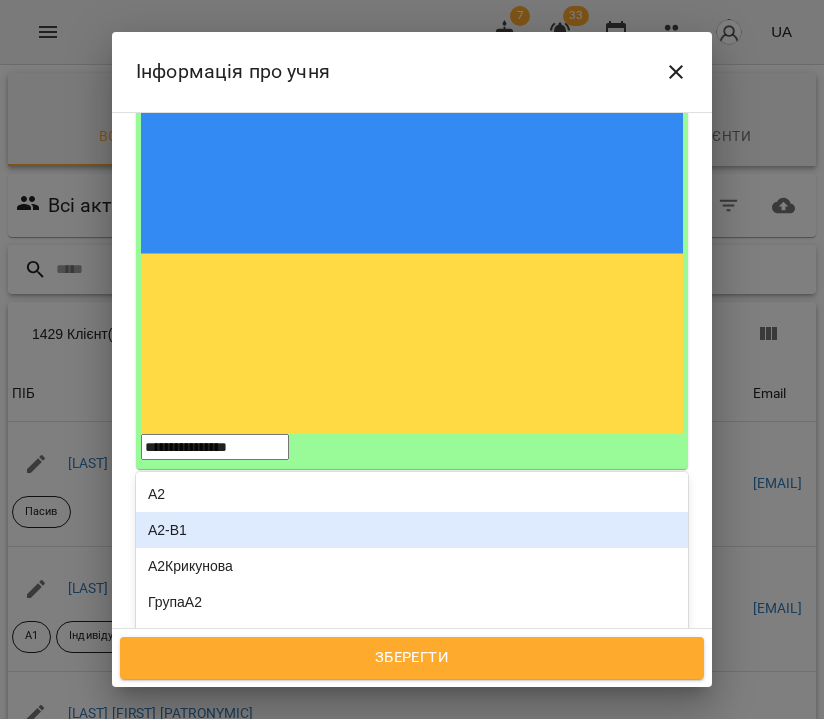 click on "А2-В1" at bounding box center (412, 530) 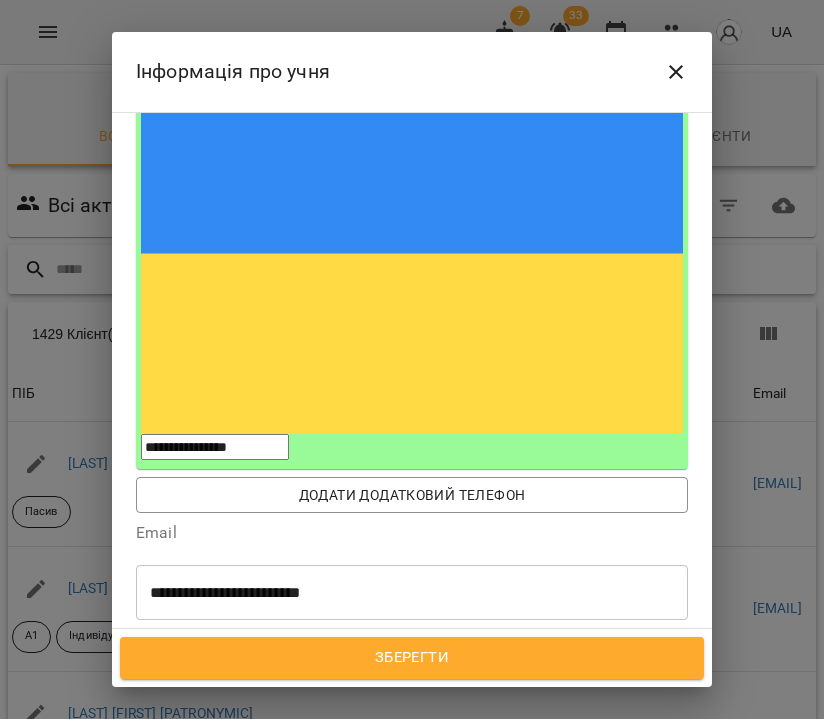click on "Дата народження" at bounding box center [412, 736] 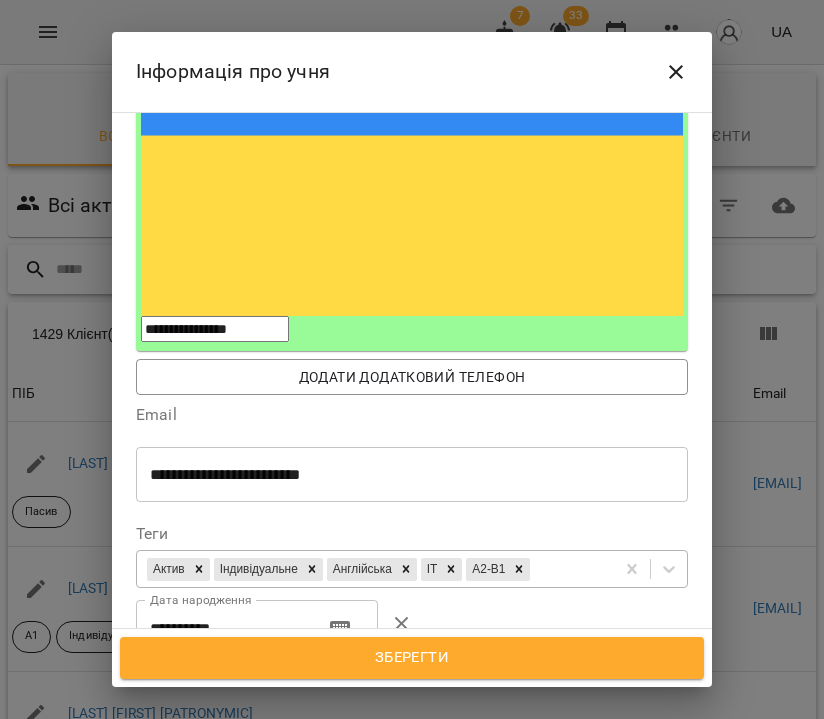 scroll, scrollTop: 548, scrollLeft: 0, axis: vertical 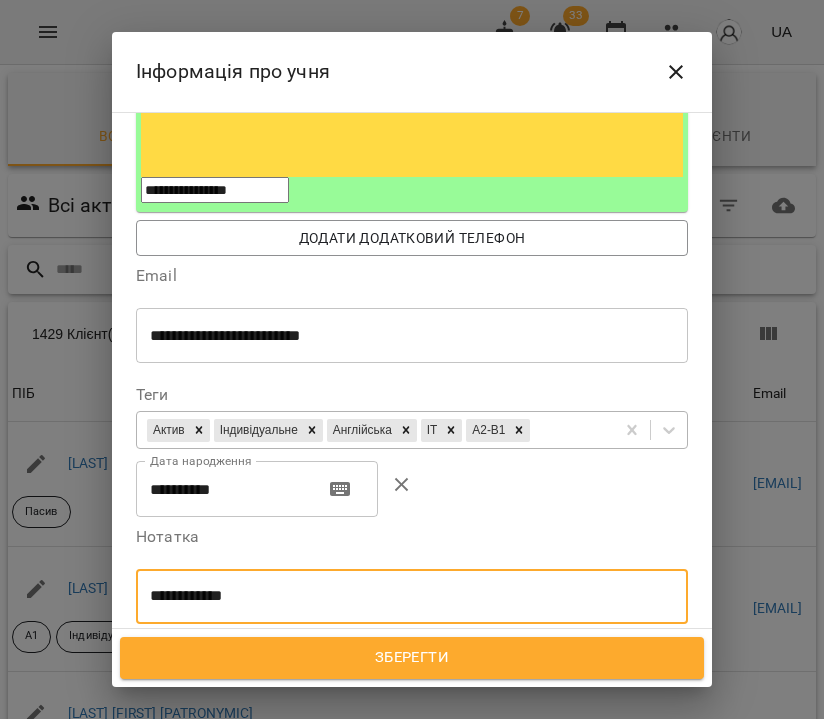 type on "**********" 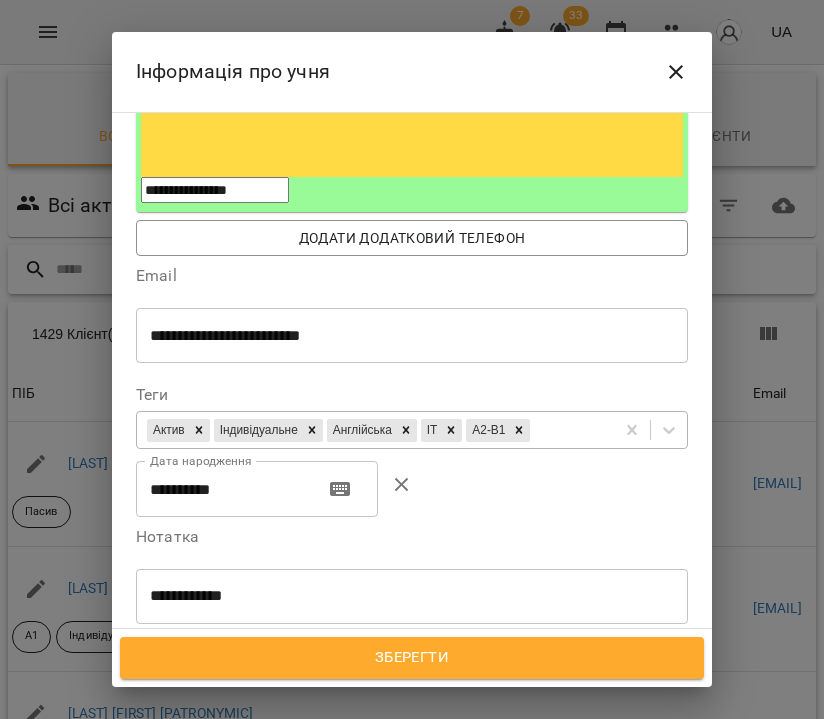 scroll, scrollTop: 892, scrollLeft: 0, axis: vertical 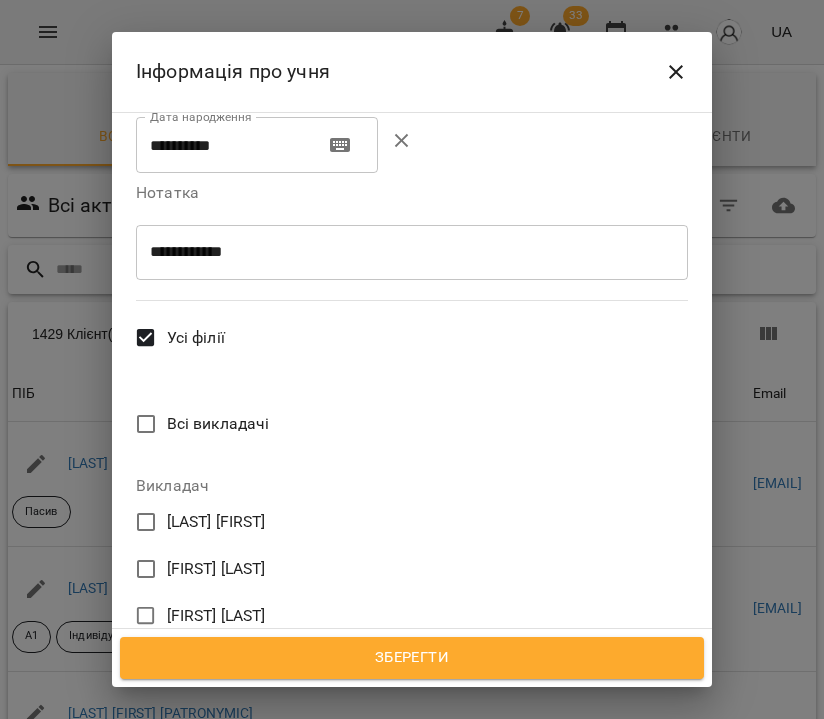 click on "Зберегти" at bounding box center [412, 658] 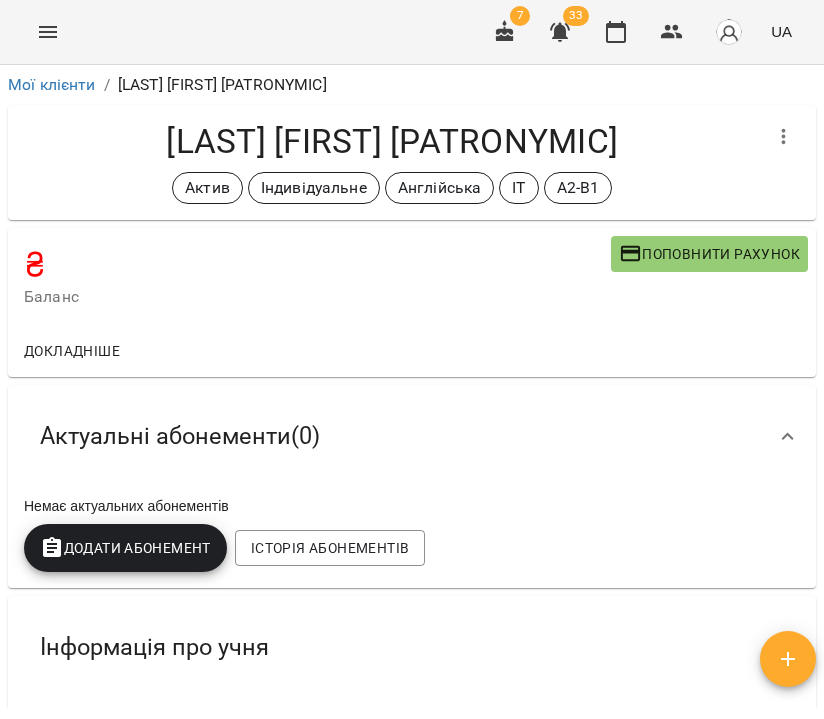 scroll, scrollTop: 0, scrollLeft: 0, axis: both 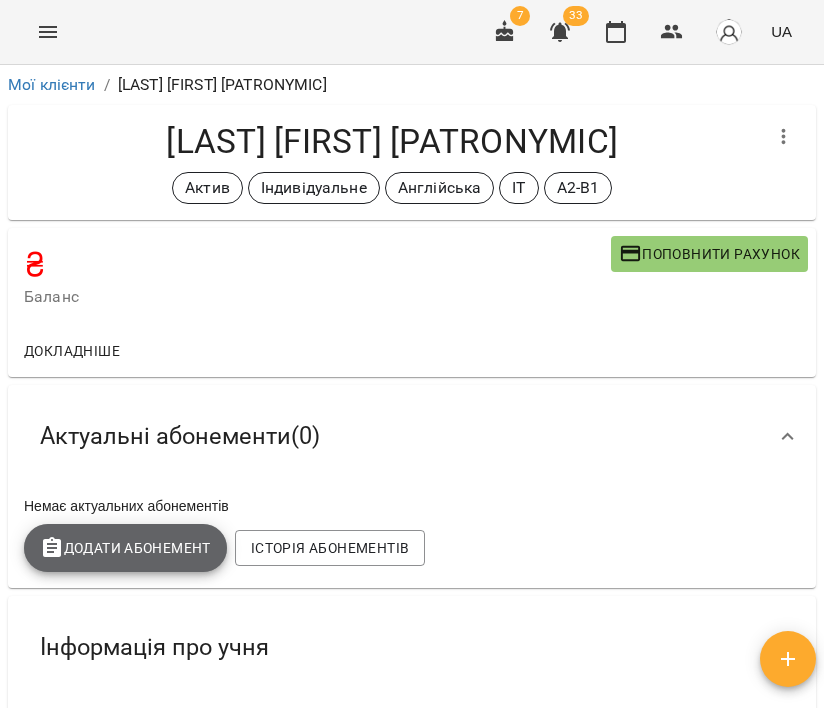 click on "Додати Абонемент" at bounding box center [125, 548] 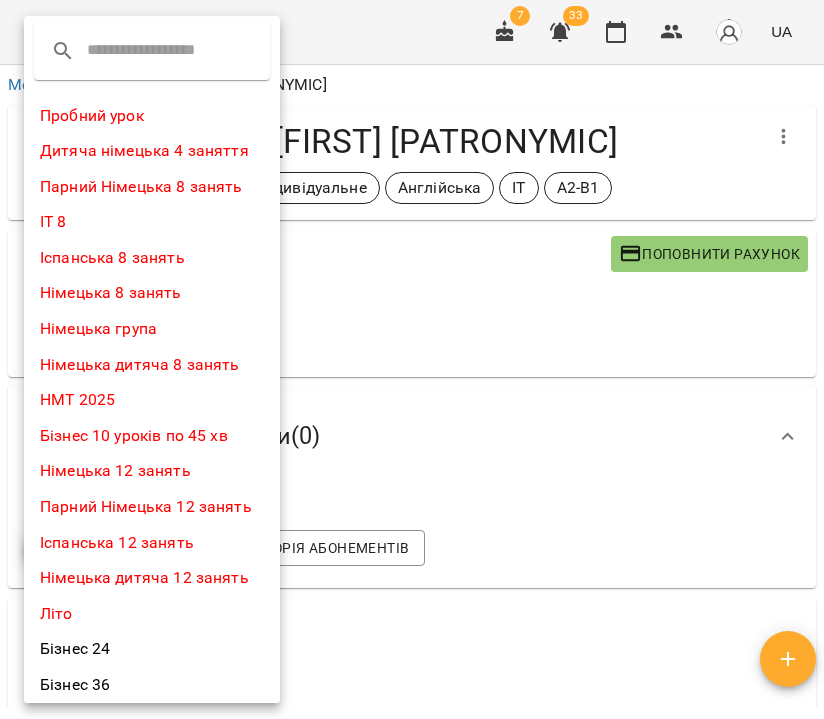 scroll, scrollTop: 0, scrollLeft: 0, axis: both 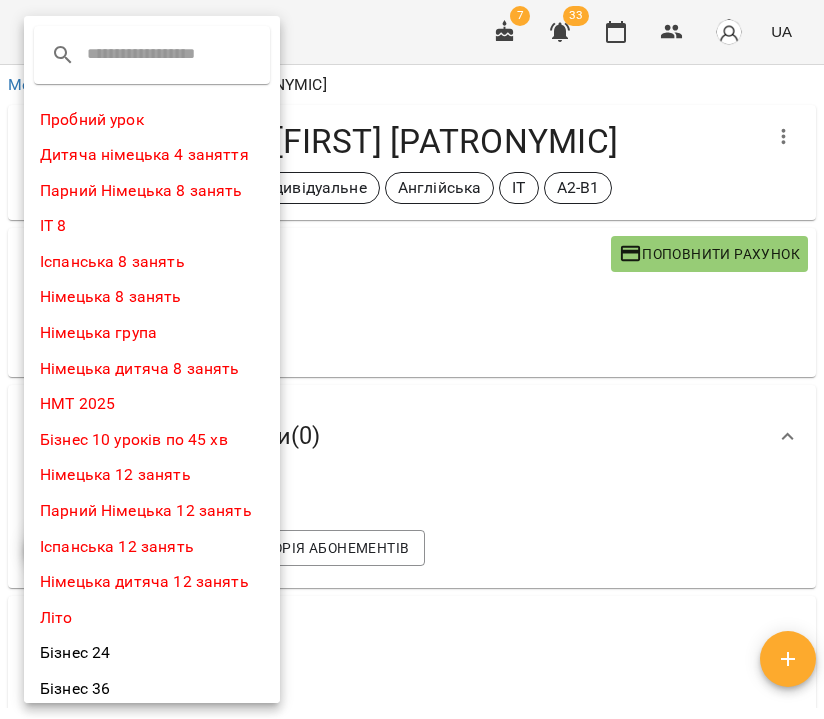 click on "ІТ 8" at bounding box center [152, 226] 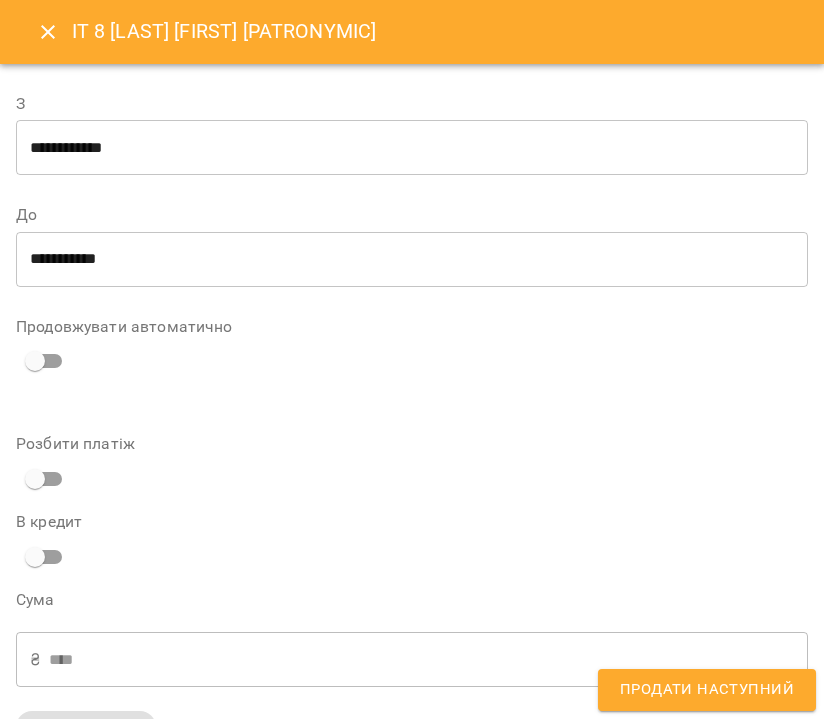 scroll, scrollTop: 466, scrollLeft: 0, axis: vertical 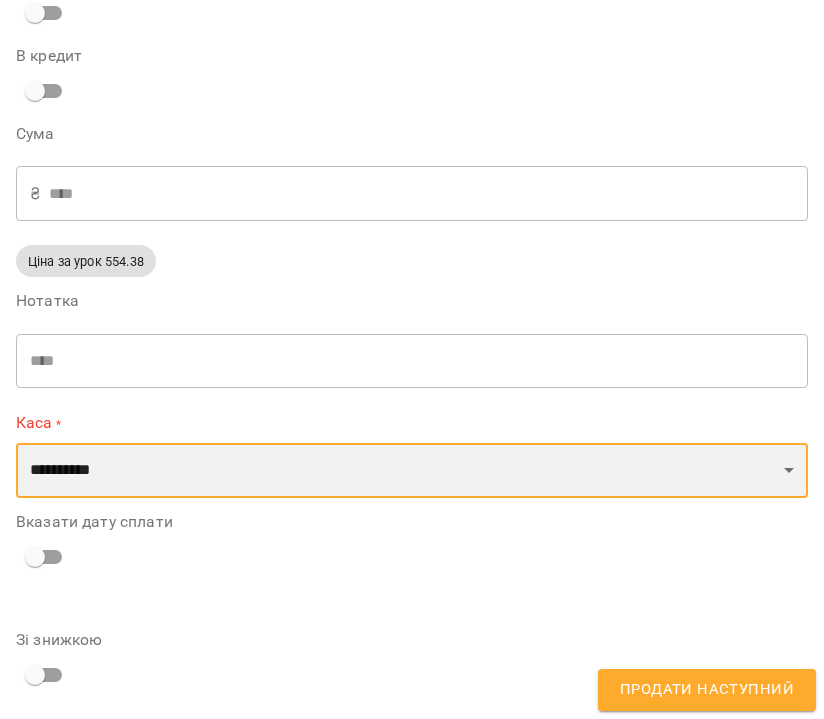 select on "****" 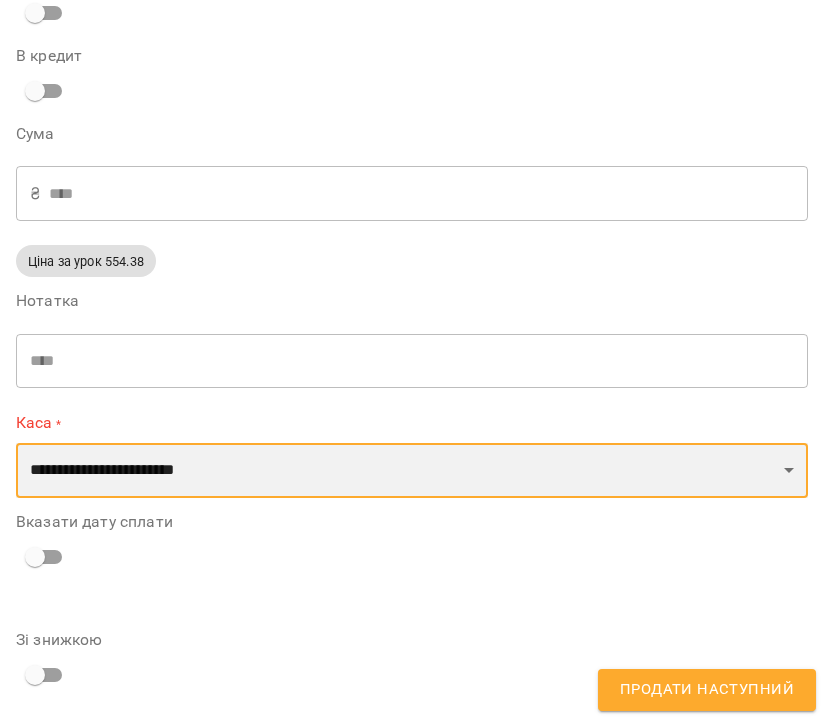 scroll, scrollTop: 459, scrollLeft: 0, axis: vertical 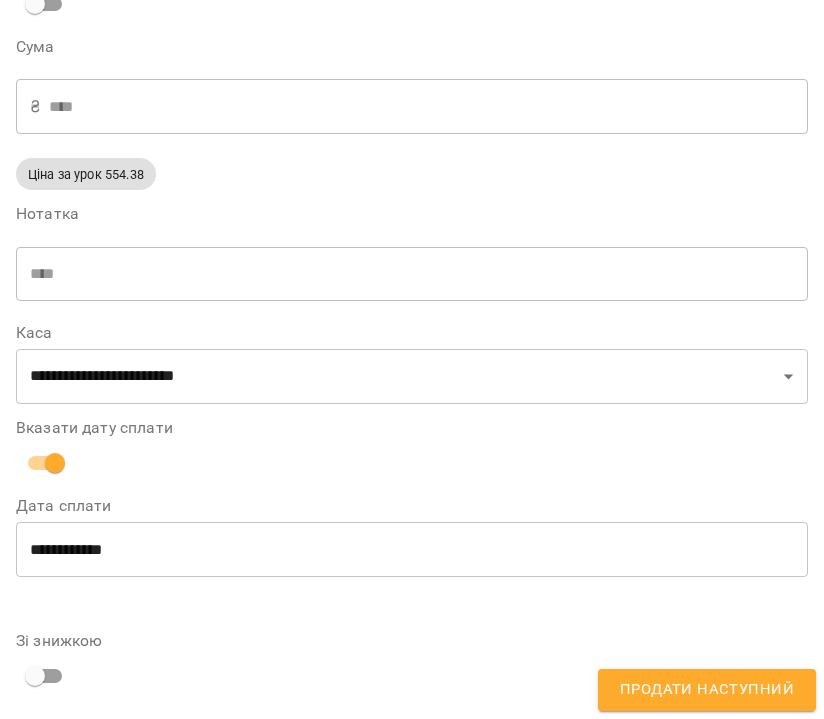 click on "**********" at bounding box center [412, 550] 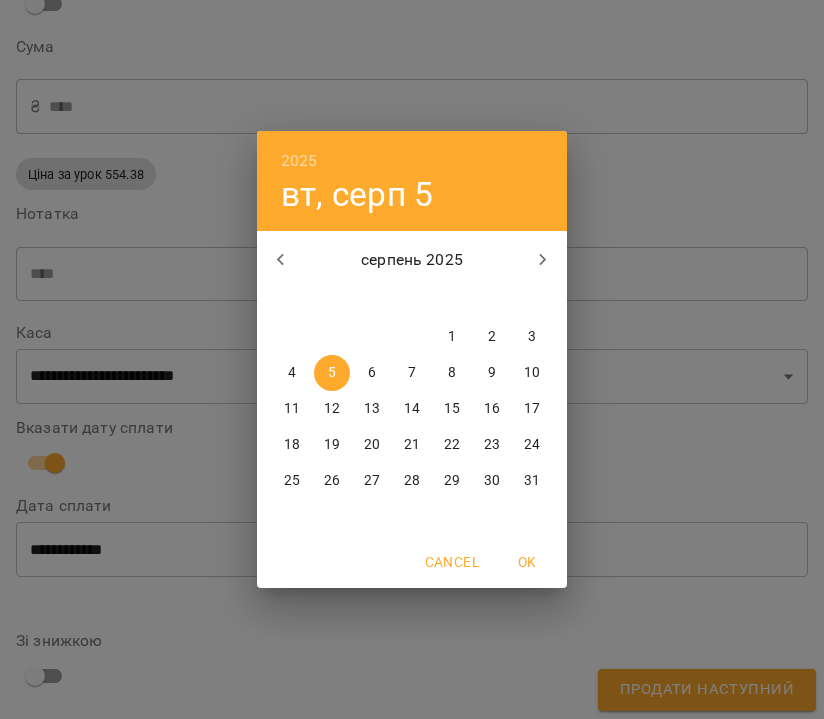 click on "4" at bounding box center [292, 373] 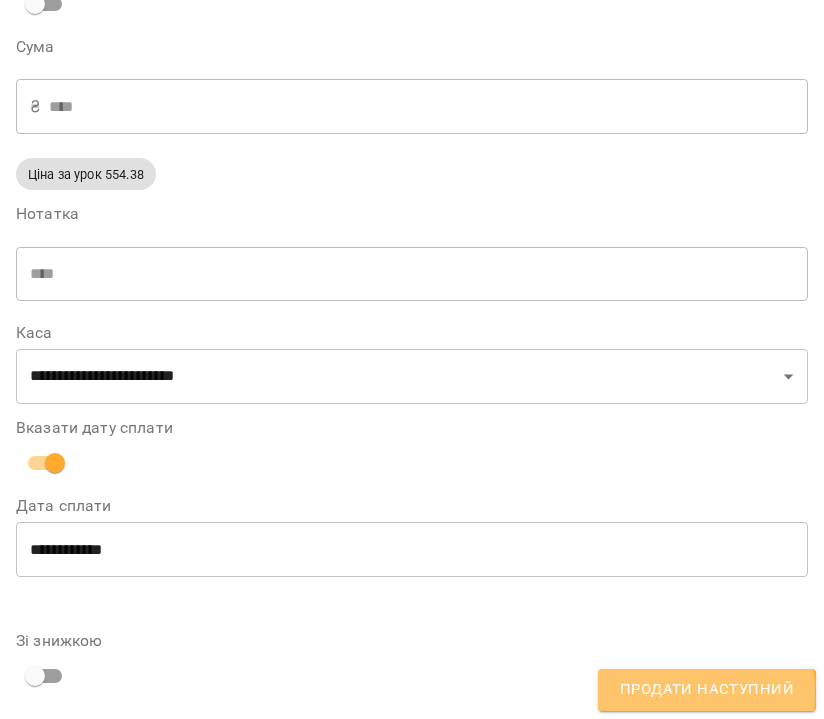 click on "Продати наступний" at bounding box center [707, 690] 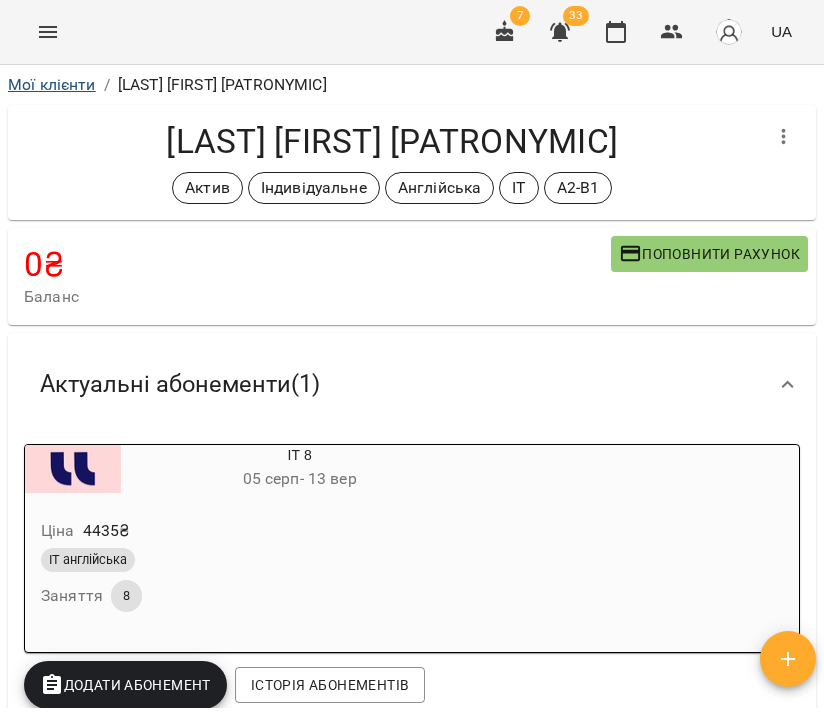click on "Мої клієнти" at bounding box center (52, 84) 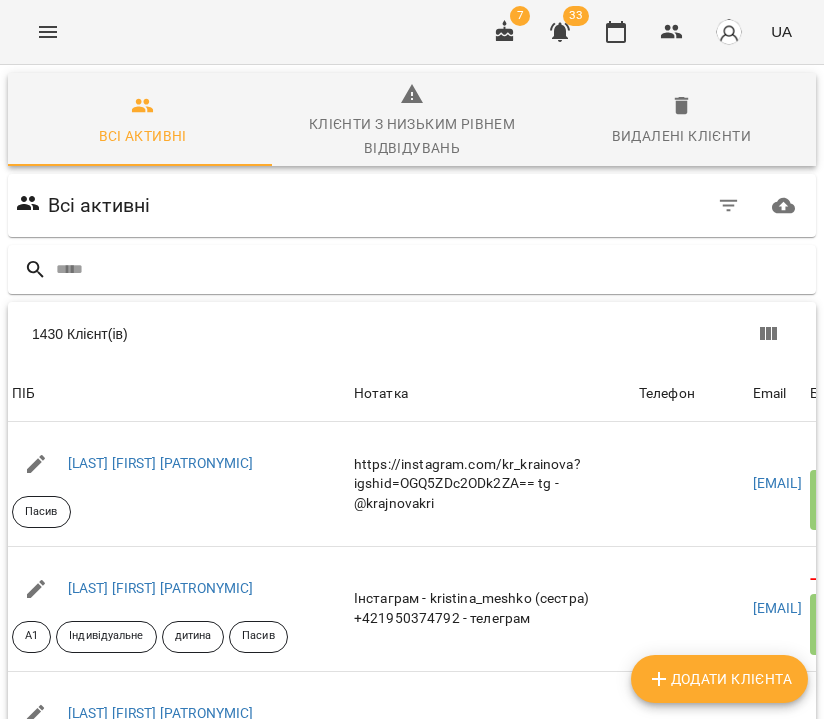 click on "For Business 7 33 UA" at bounding box center (412, 32) 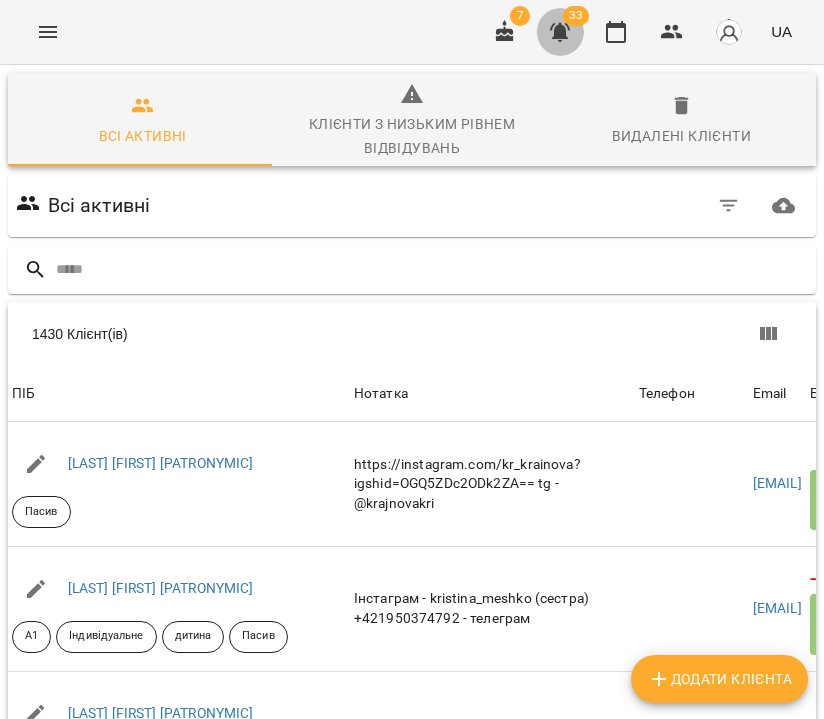 click 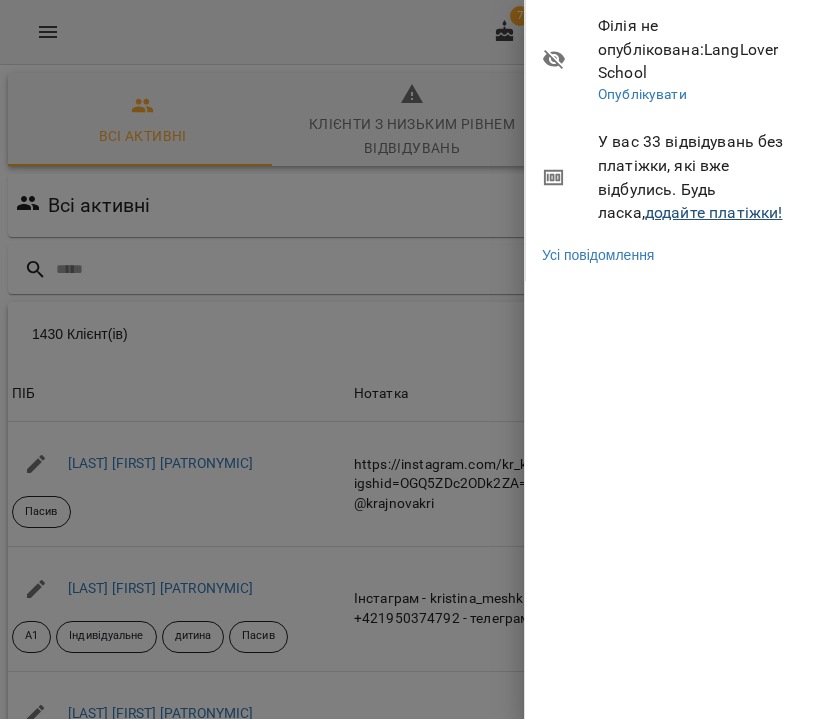 click on "додайте платіжки!" at bounding box center [714, 212] 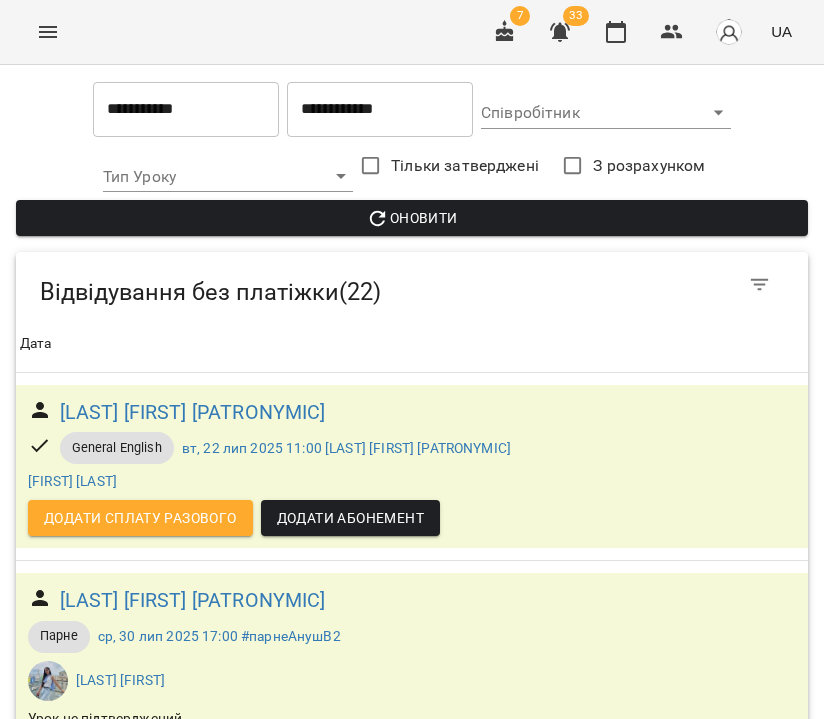scroll, scrollTop: 489, scrollLeft: 0, axis: vertical 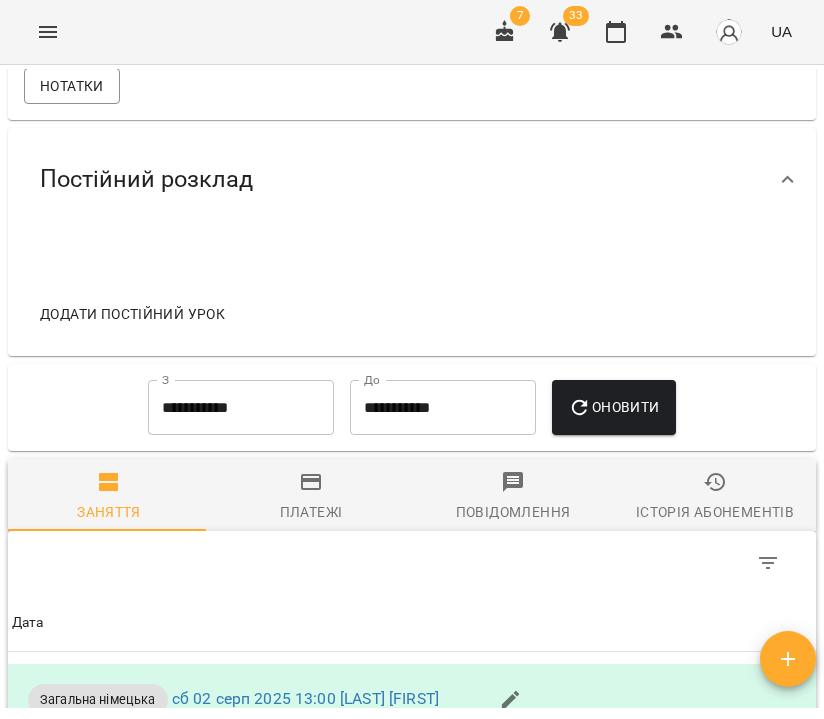 click on "Історія абонементів" at bounding box center (715, 497) 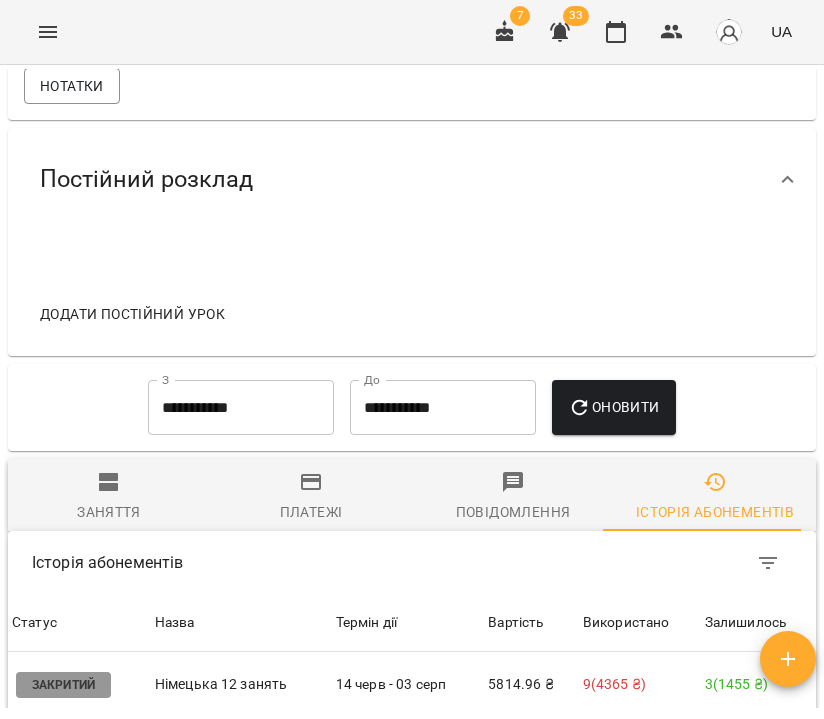 scroll, scrollTop: 1434, scrollLeft: 0, axis: vertical 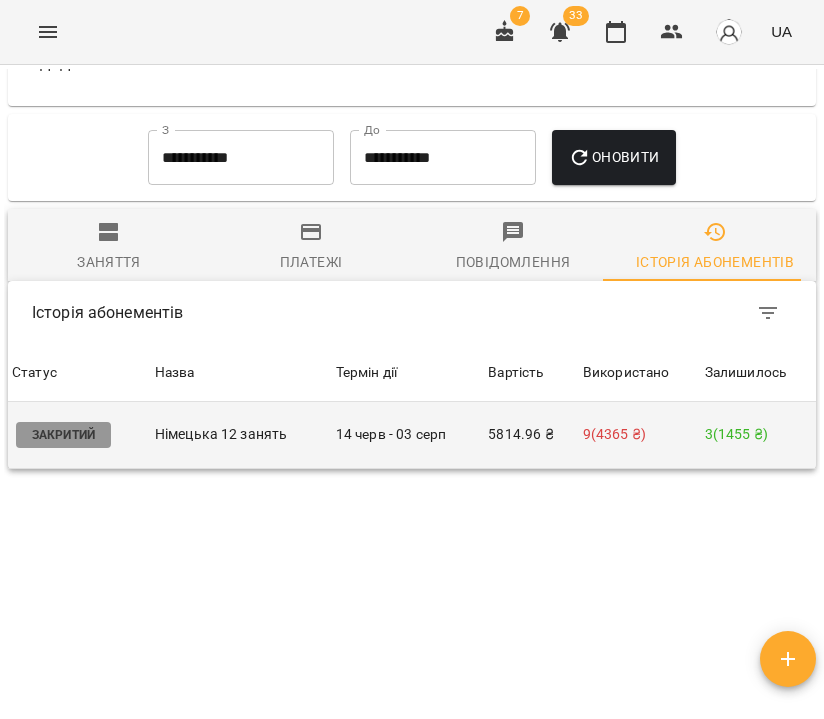 click on "14 черв - 03 серп" at bounding box center [408, 435] 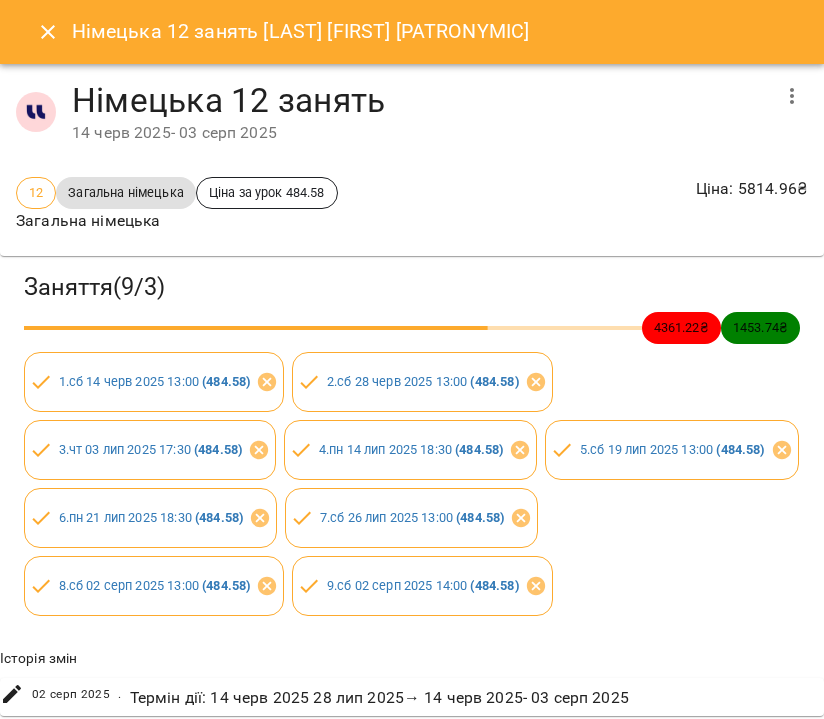 click 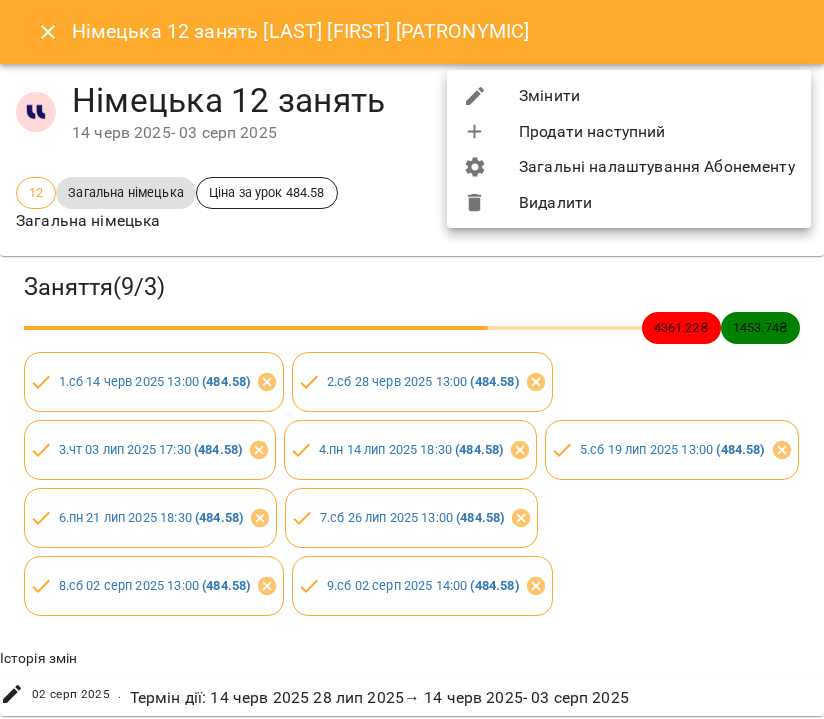 click on "Змінити" at bounding box center (629, 96) 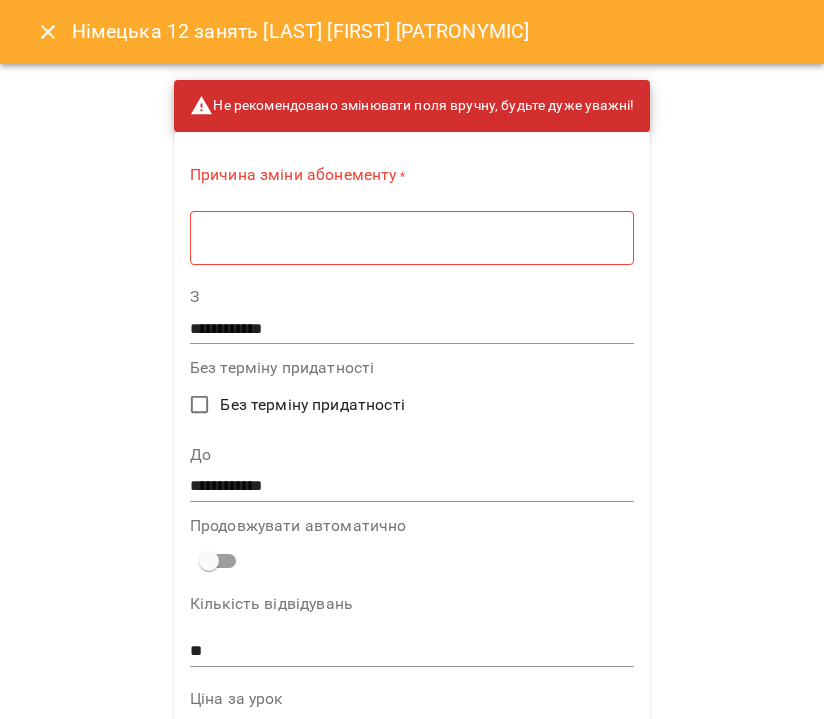 click on "* ​" at bounding box center [412, 237] 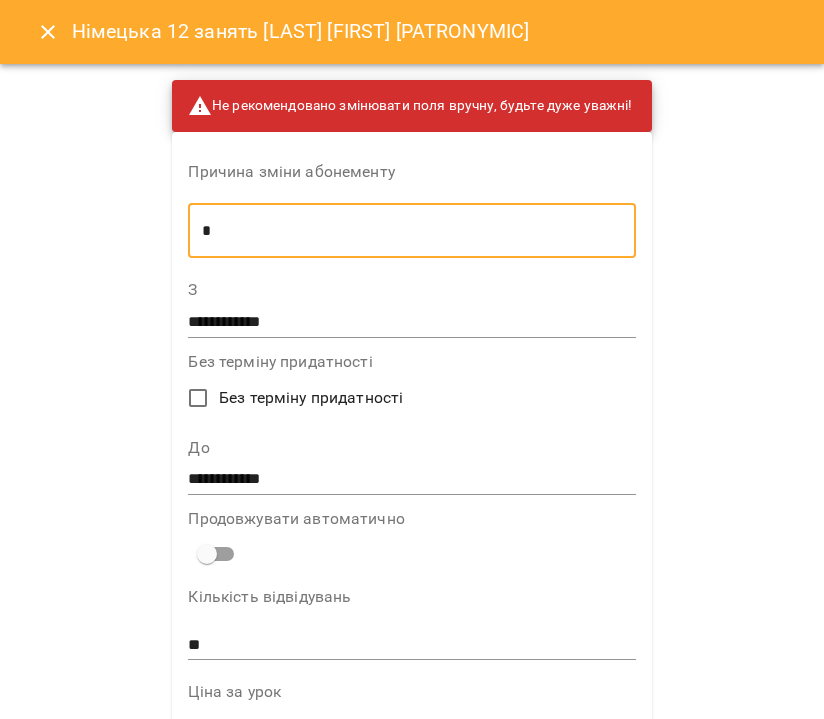 type on "*" 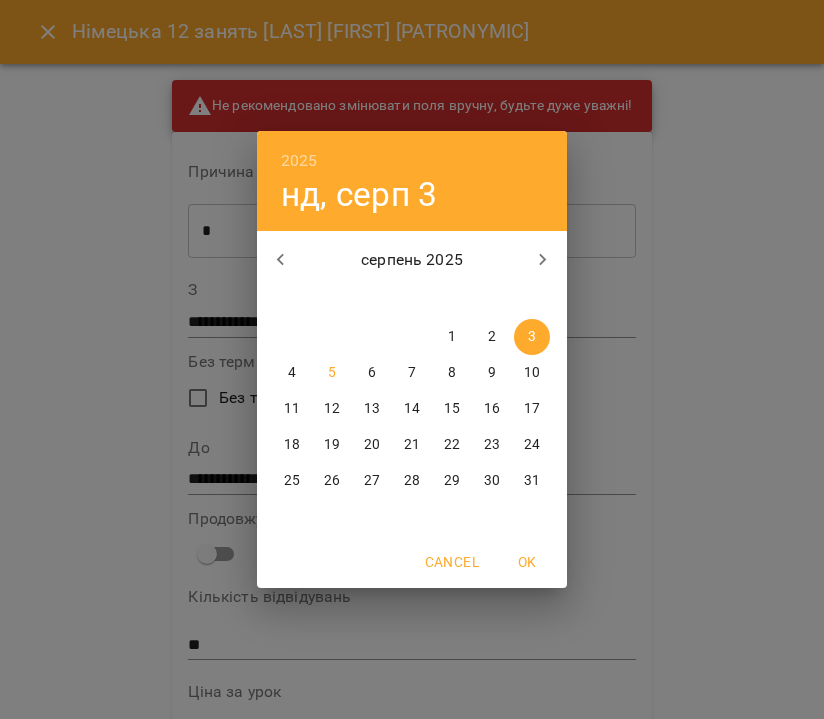 click on "10" at bounding box center [532, 373] 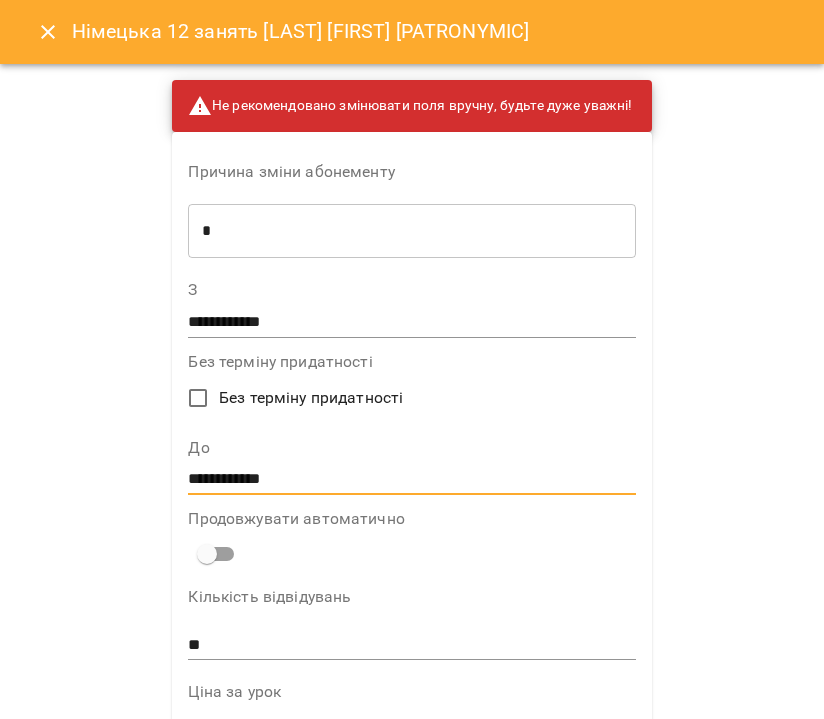 scroll, scrollTop: 1277, scrollLeft: 0, axis: vertical 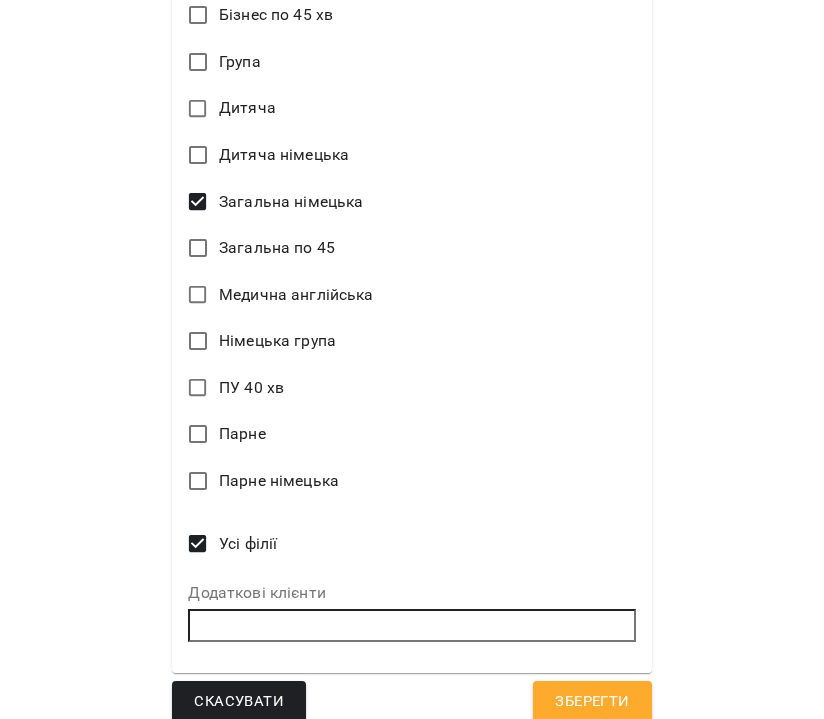 click on "Зберегти" at bounding box center [592, 702] 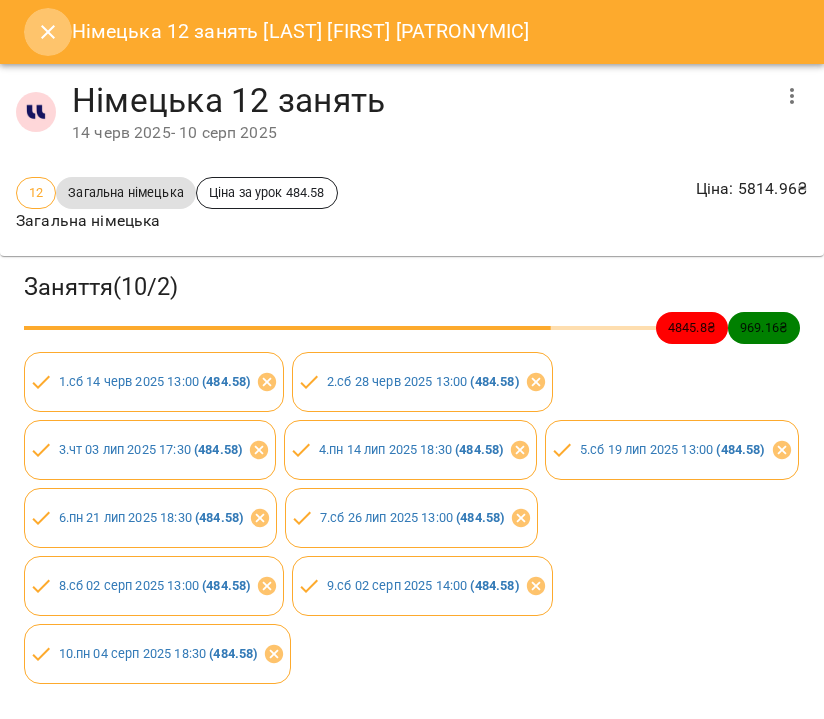 click at bounding box center [48, 32] 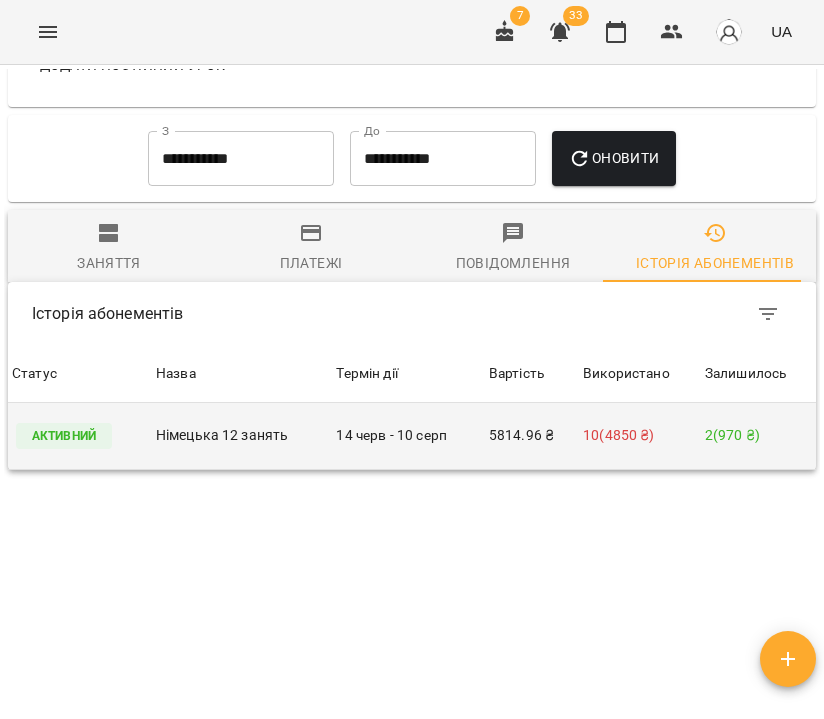 scroll, scrollTop: 0, scrollLeft: 0, axis: both 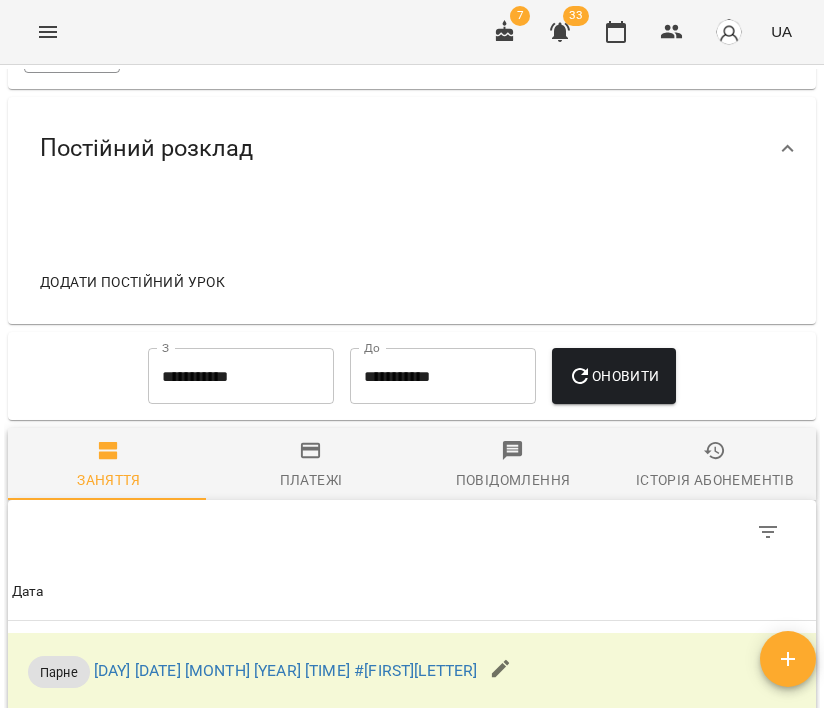 click 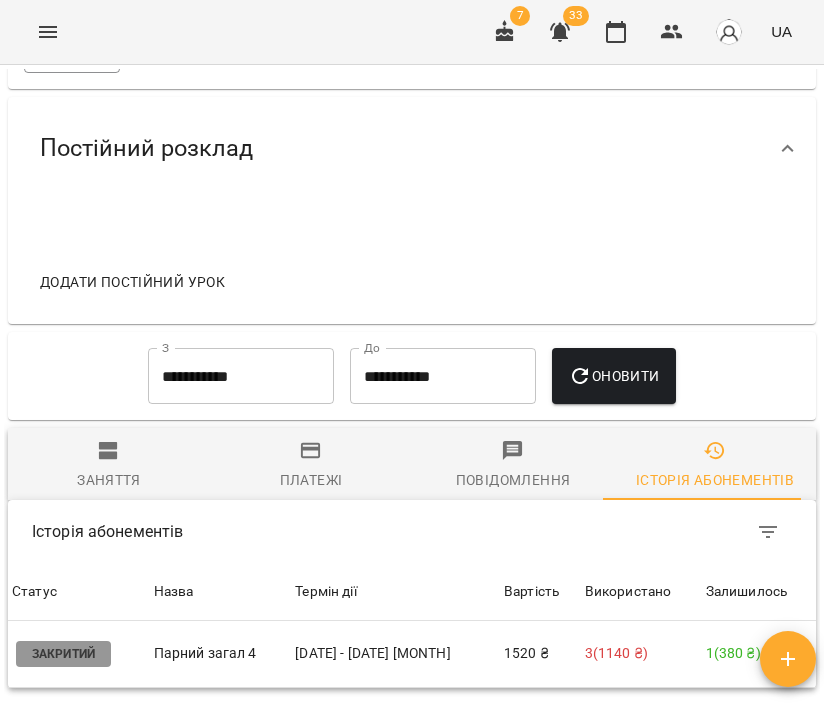 scroll, scrollTop: 1535, scrollLeft: 0, axis: vertical 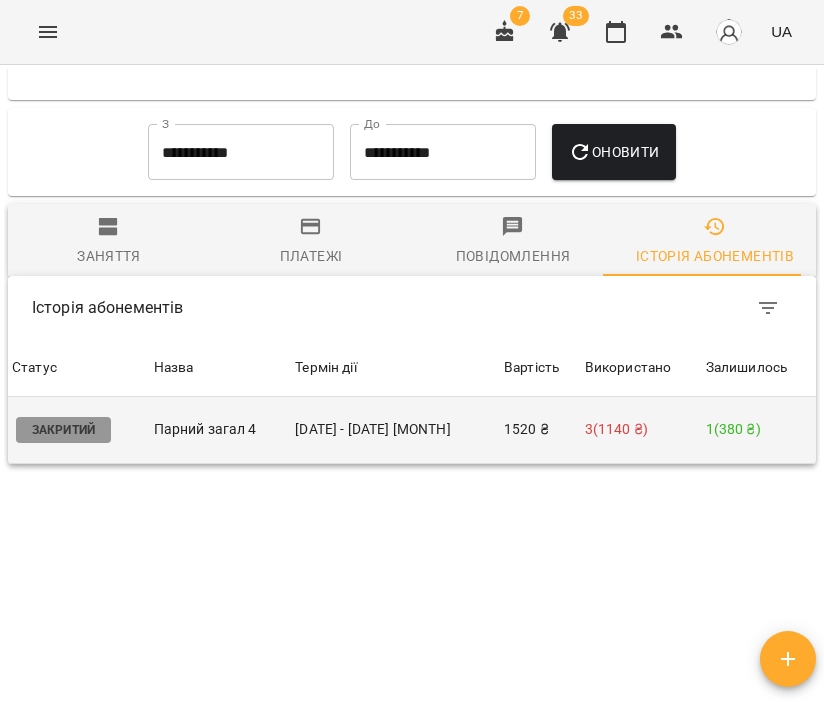 click on "25 черв - 03 серп" at bounding box center (395, 430) 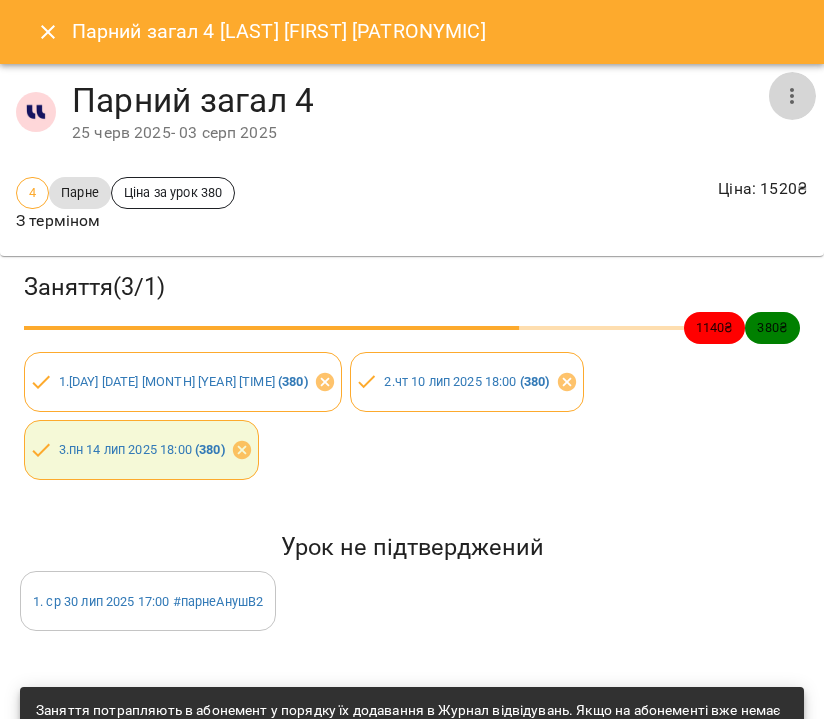 click 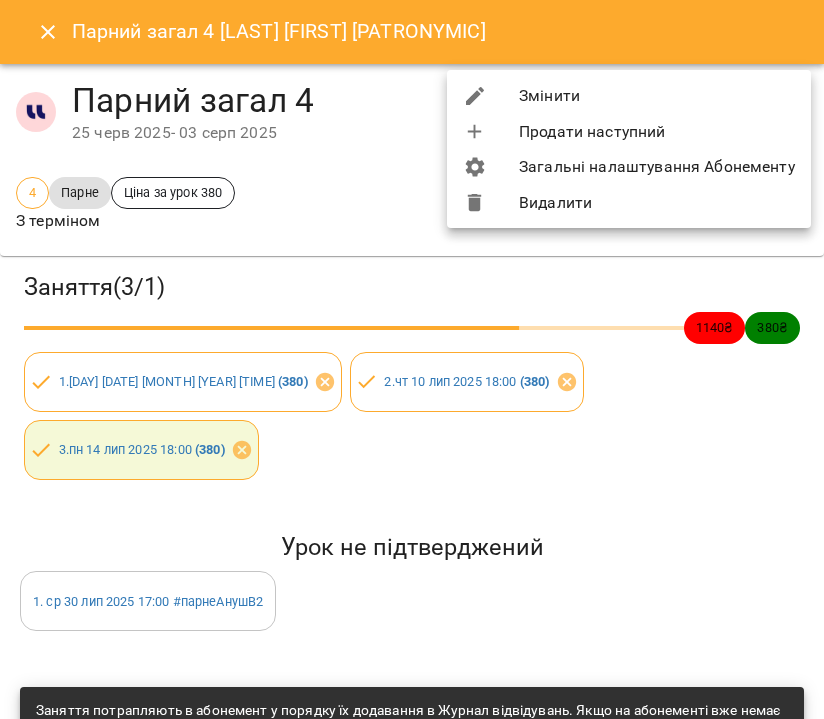 click on "Змінити" at bounding box center (629, 96) 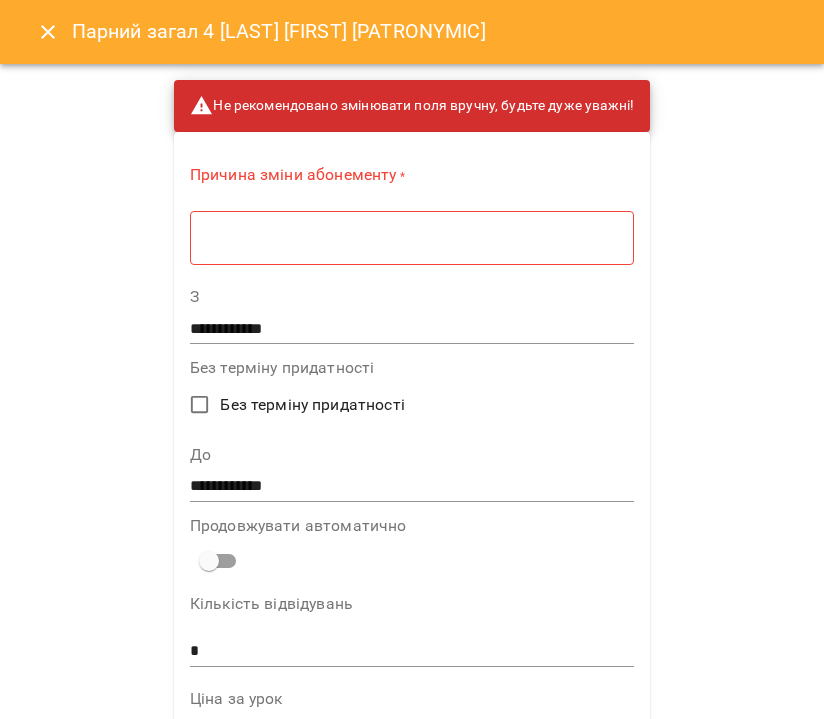 click on "* ​" at bounding box center [412, 237] 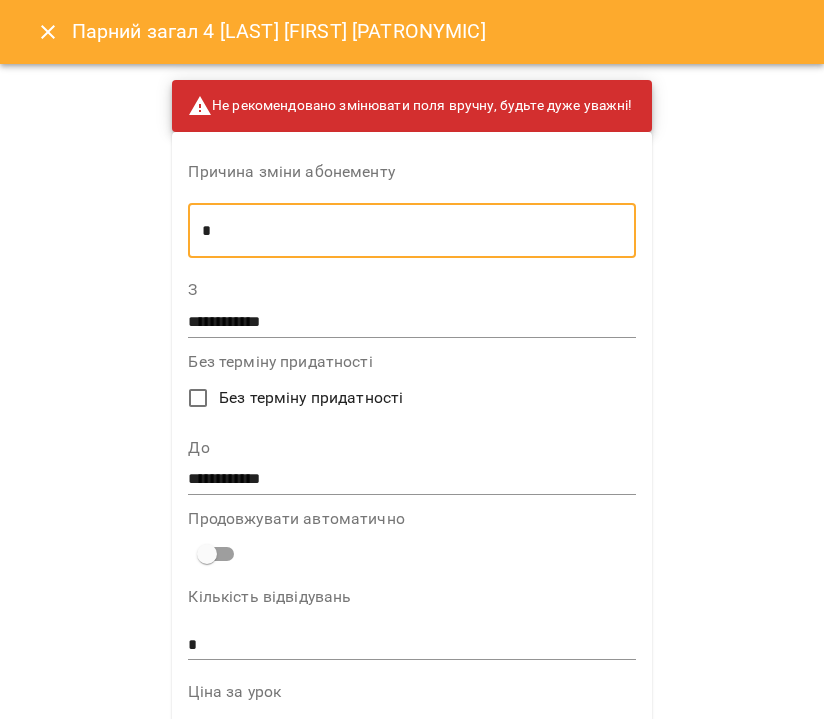 type on "*" 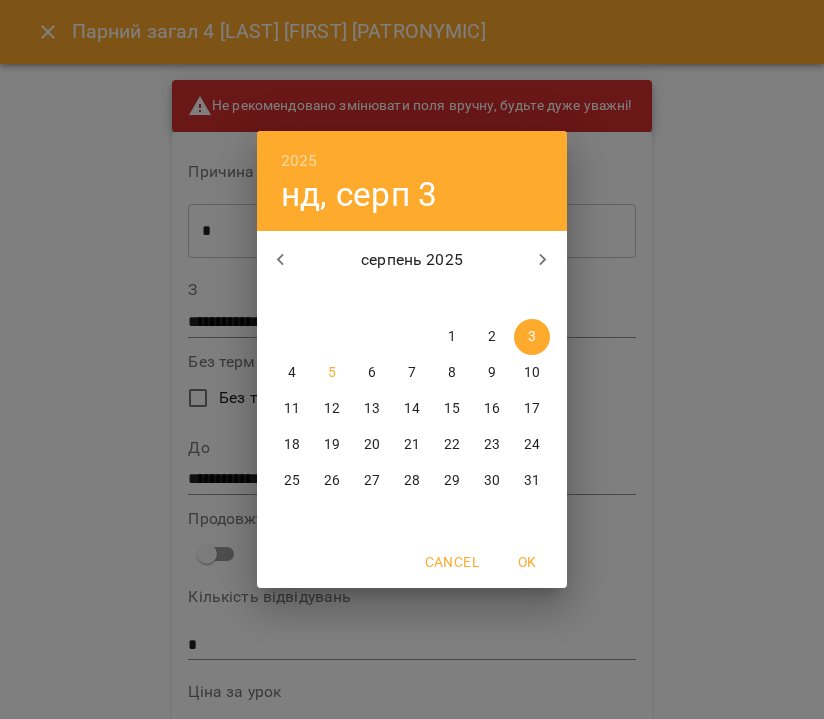 click on "7" at bounding box center [412, 373] 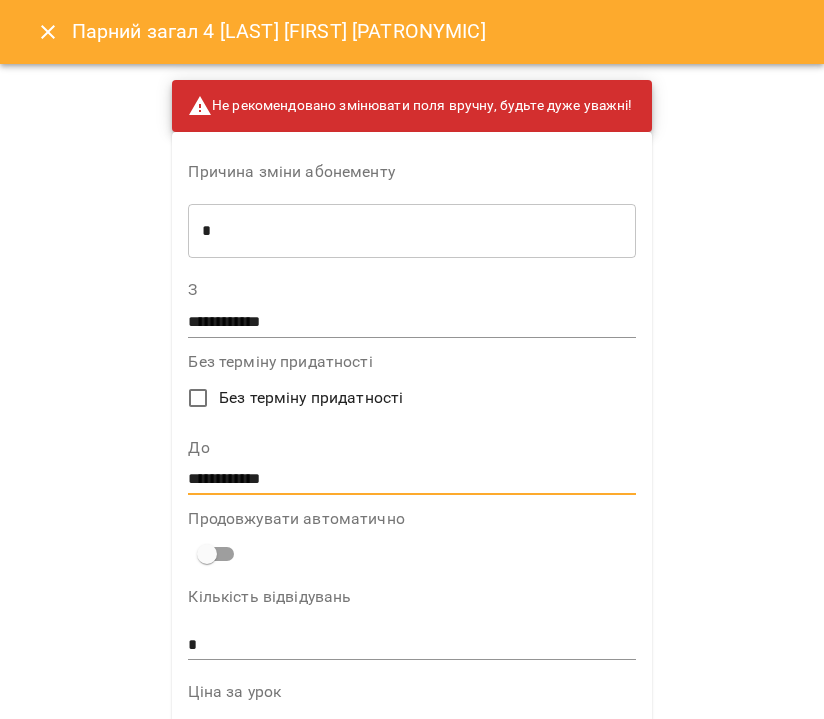 scroll, scrollTop: 1289, scrollLeft: 0, axis: vertical 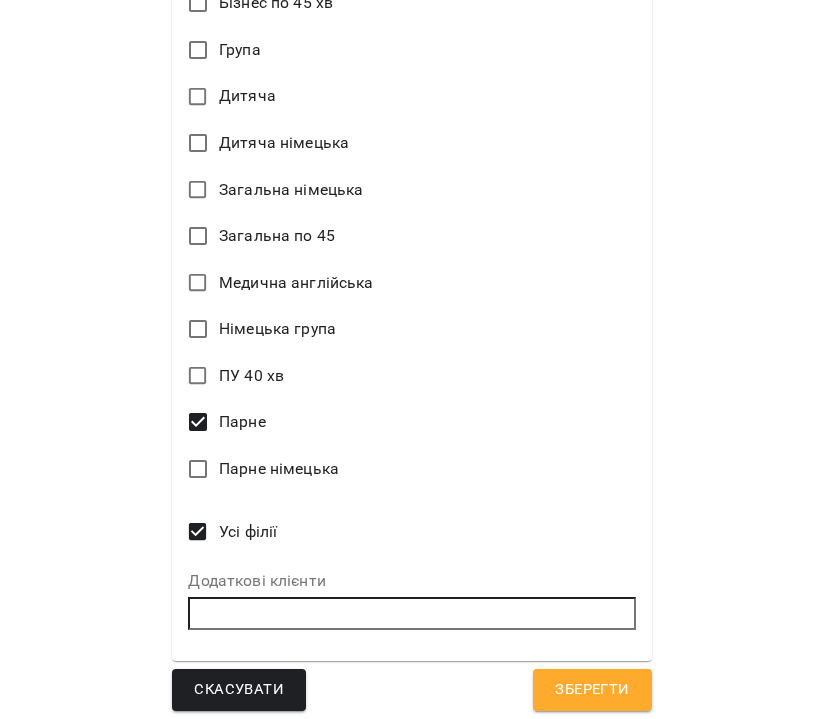 click on "Зберегти" at bounding box center (592, 690) 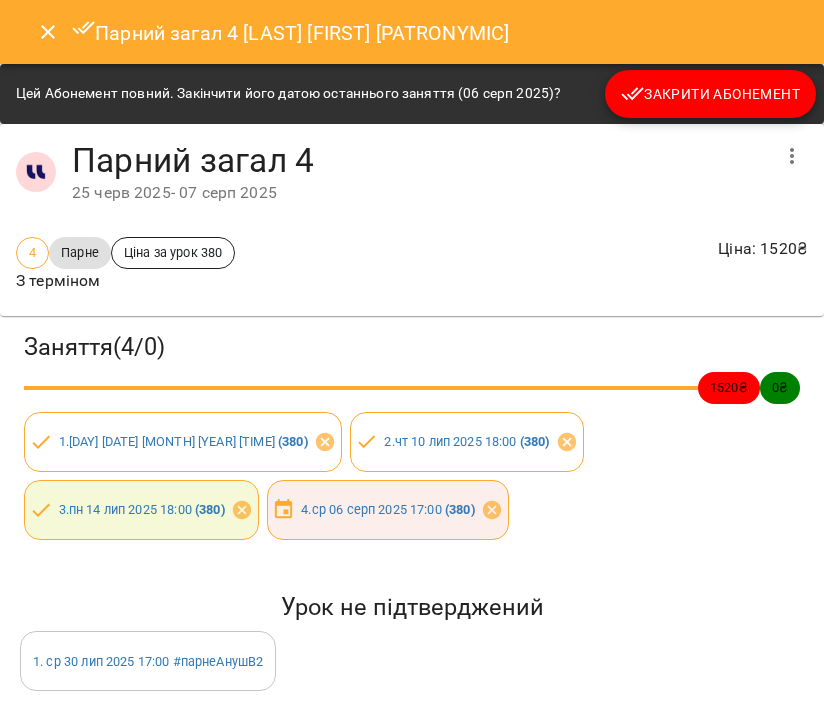 click on "Закрити Абонемент" at bounding box center [710, 94] 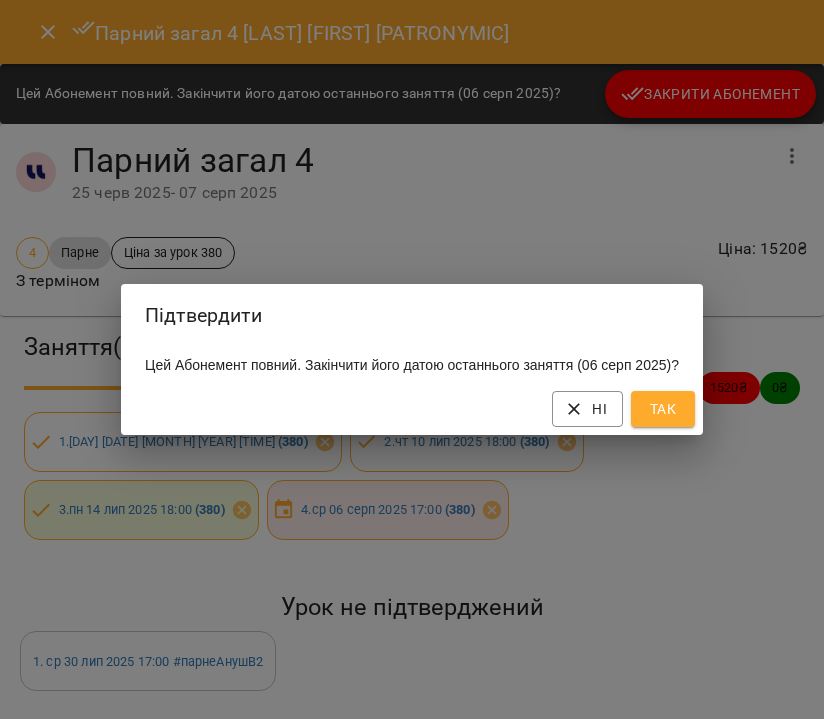 click on "Так" at bounding box center [663, 409] 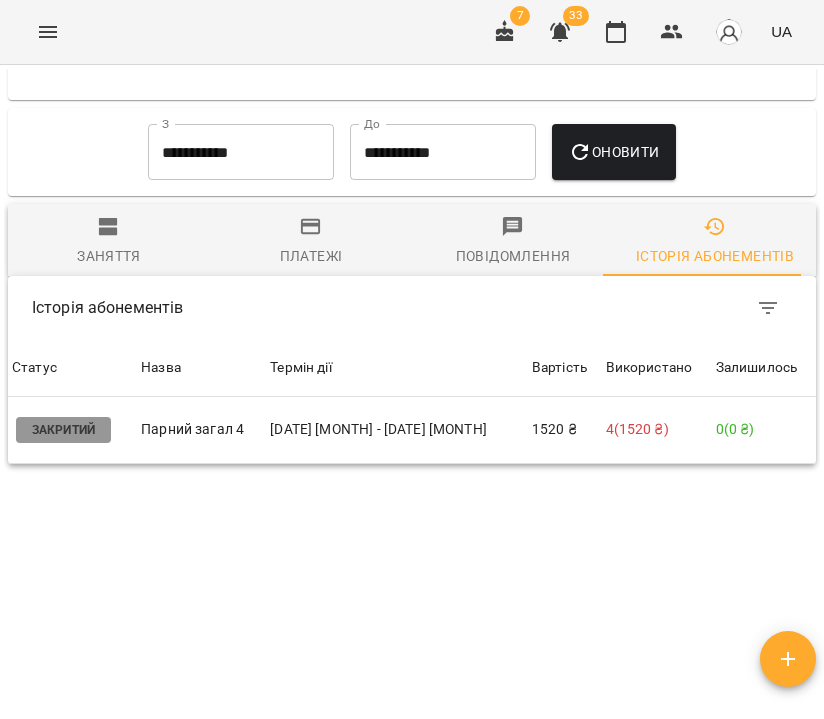 scroll, scrollTop: 0, scrollLeft: 0, axis: both 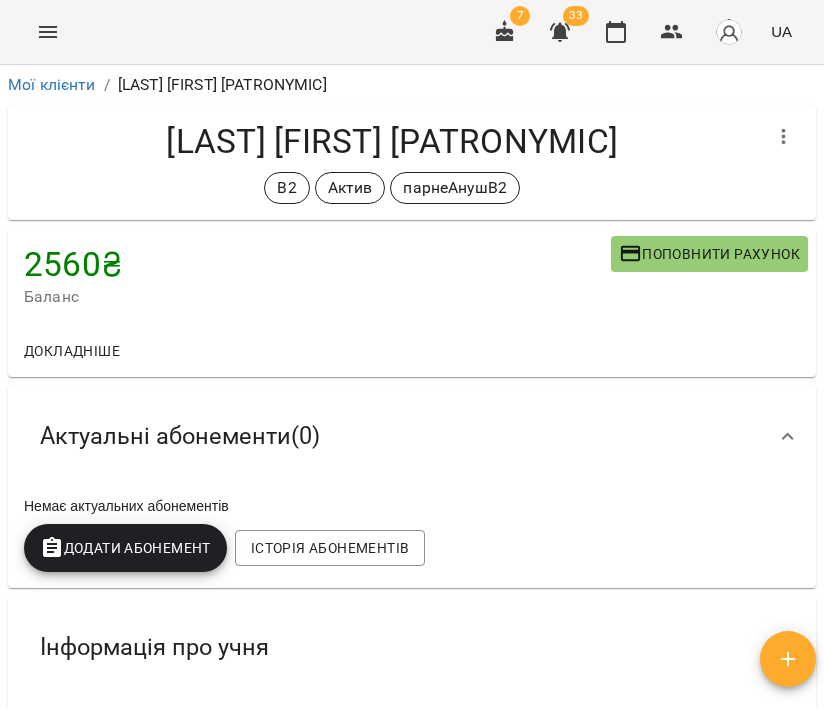 click 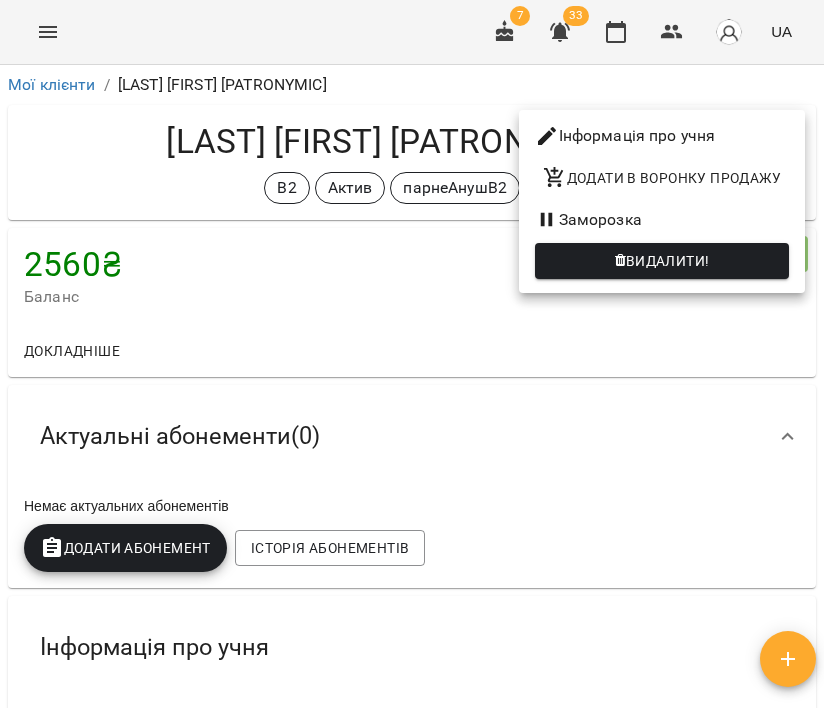 click on "Інформація про учня" at bounding box center (662, 136) 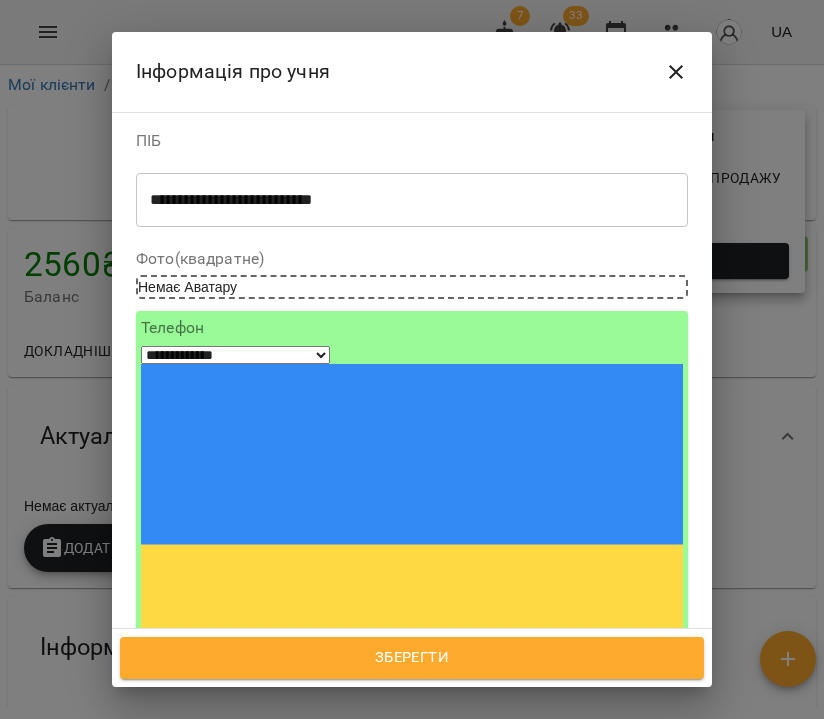 scroll, scrollTop: 399, scrollLeft: 0, axis: vertical 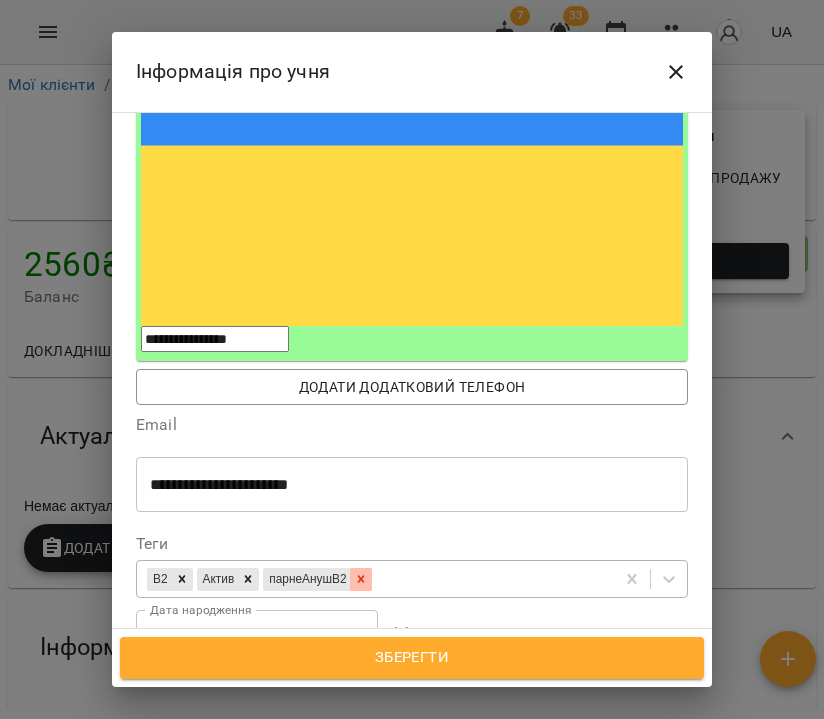 click 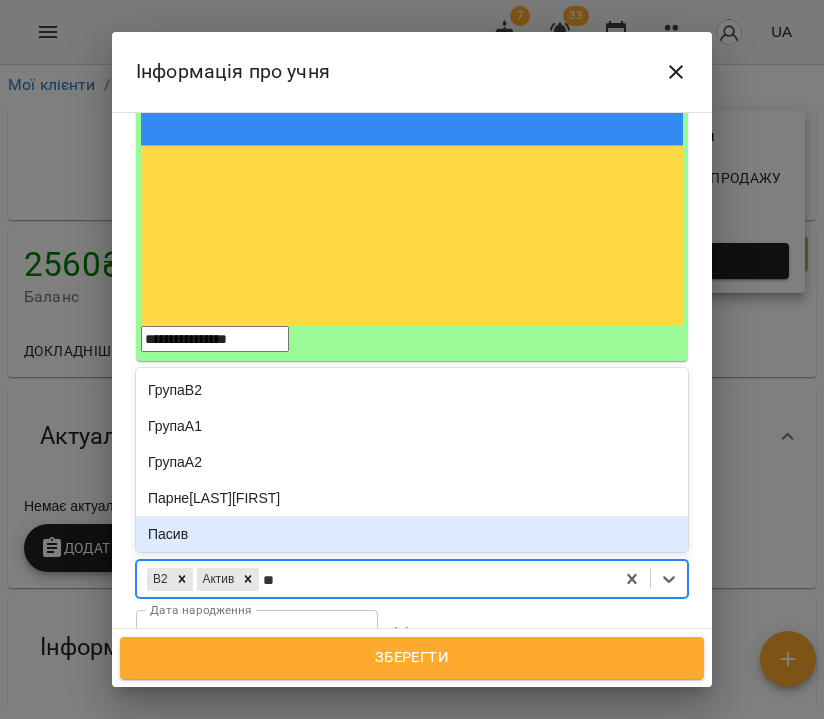 type on "***" 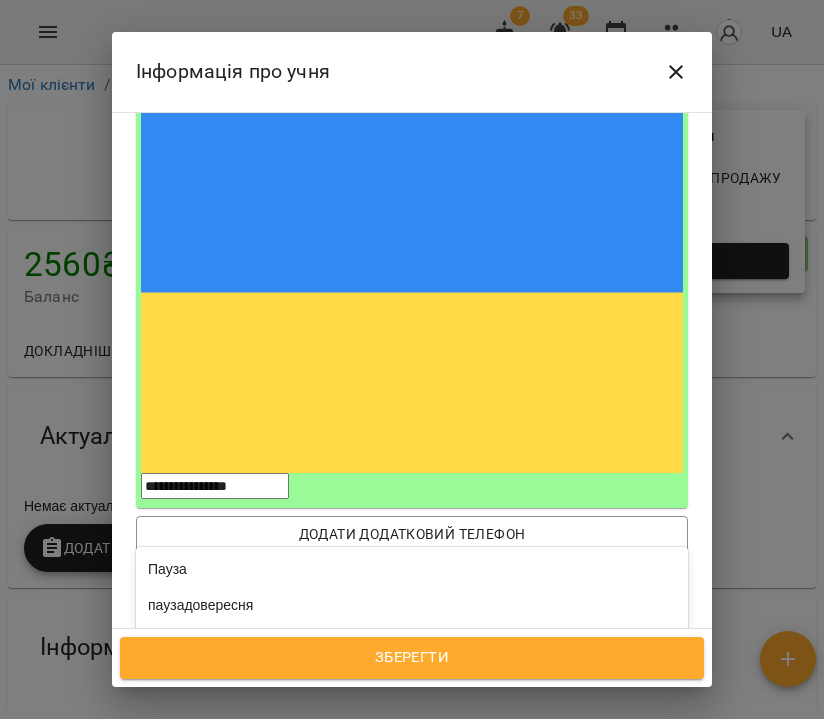 scroll, scrollTop: 122, scrollLeft: 0, axis: vertical 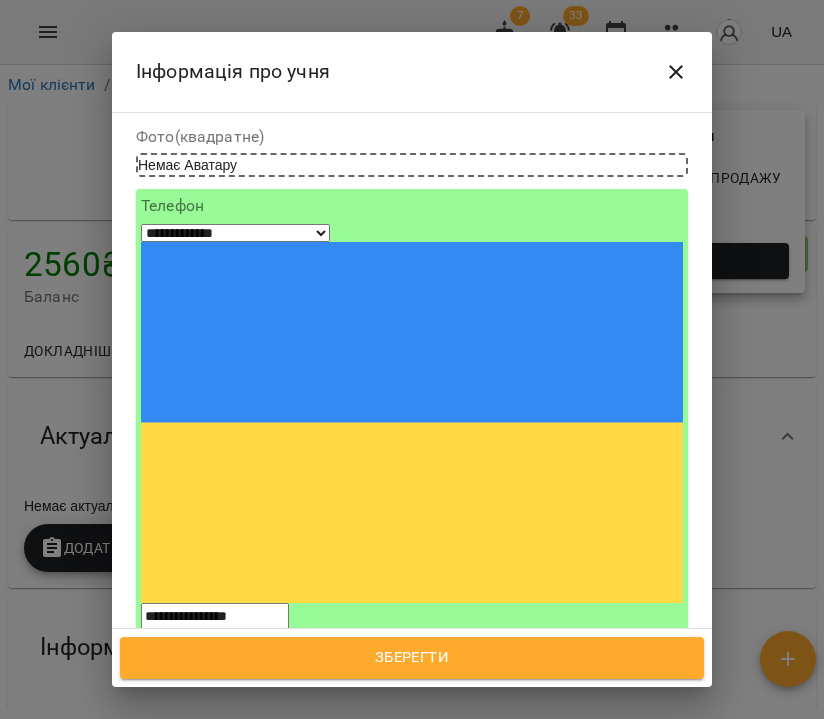 click on "паузадовересня" at bounding box center [412, 735] 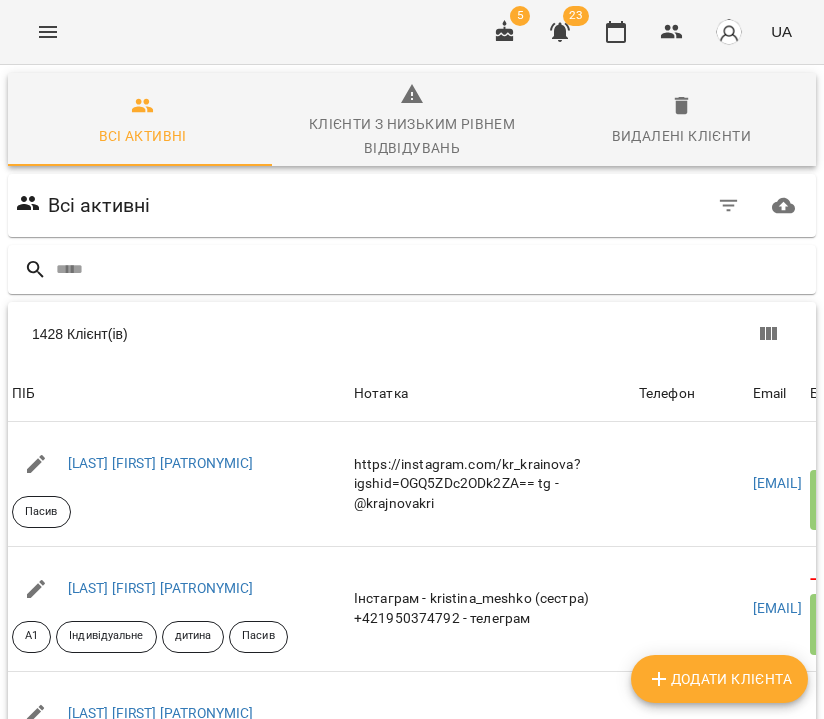 scroll, scrollTop: 0, scrollLeft: 0, axis: both 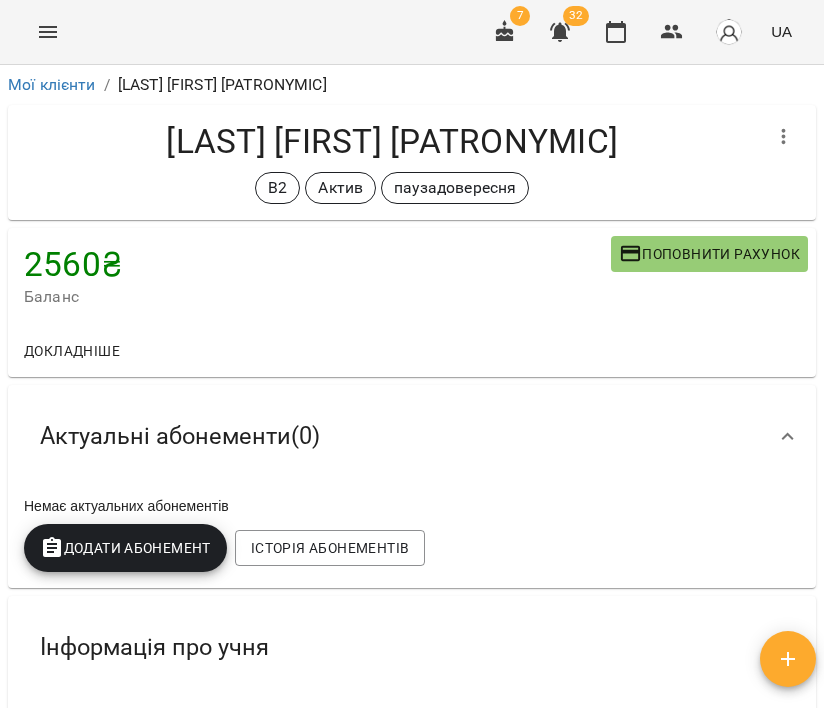 click 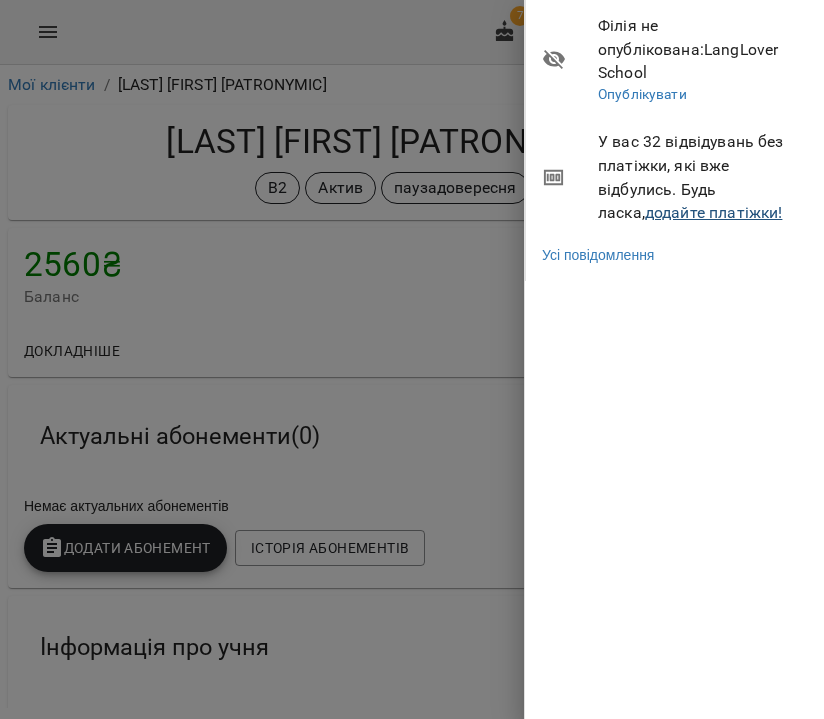 click on "додайте платіжки!" at bounding box center [714, 212] 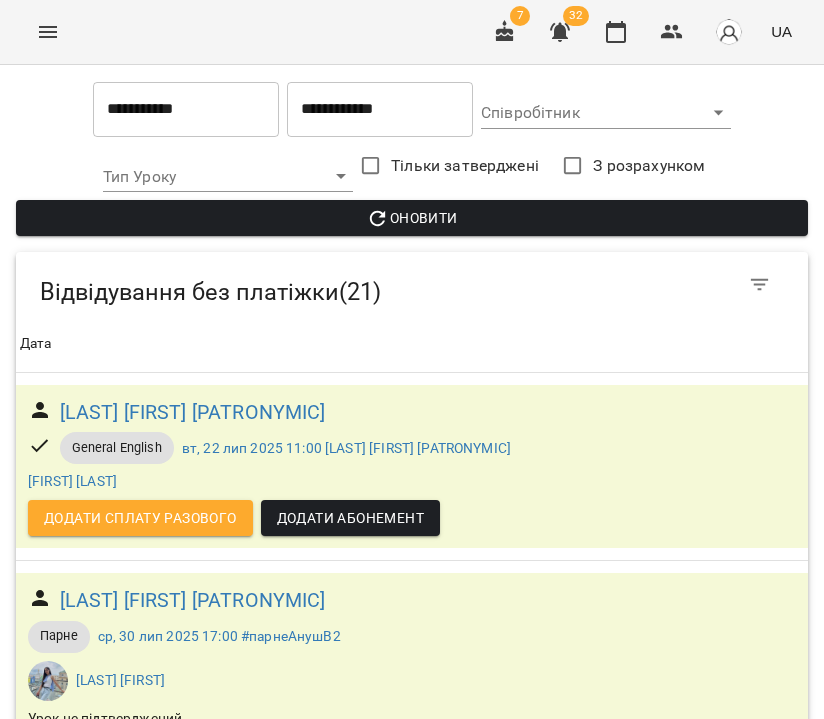 scroll, scrollTop: 0, scrollLeft: 0, axis: both 